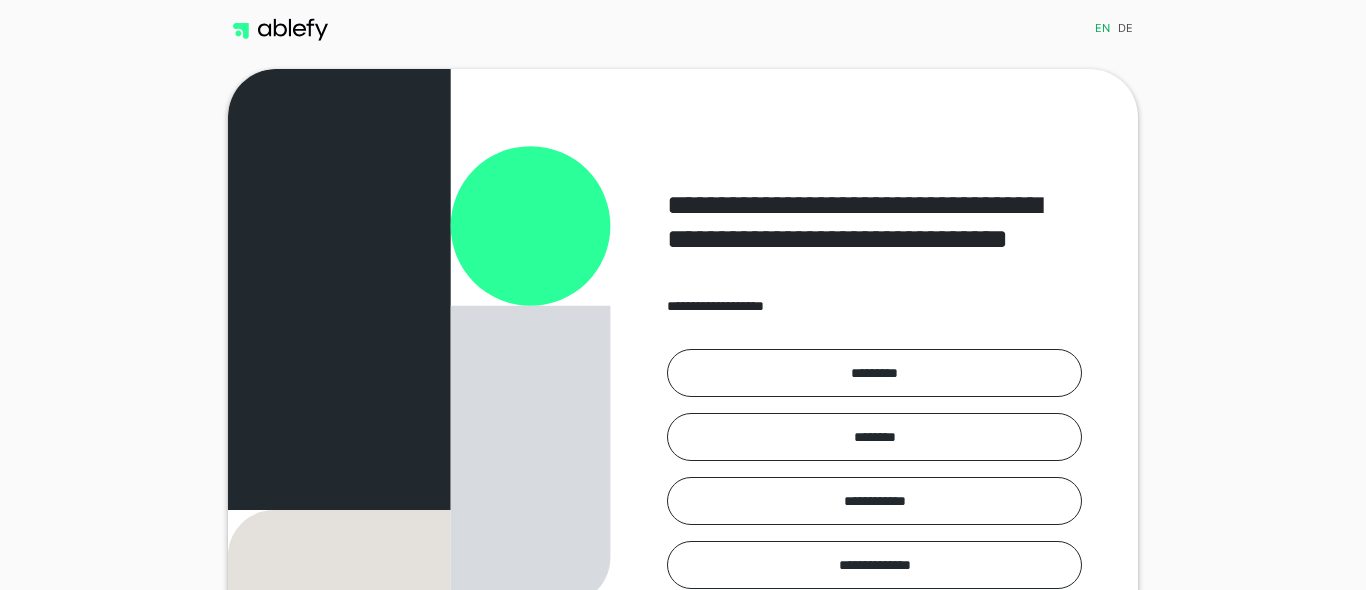 scroll, scrollTop: 0, scrollLeft: 0, axis: both 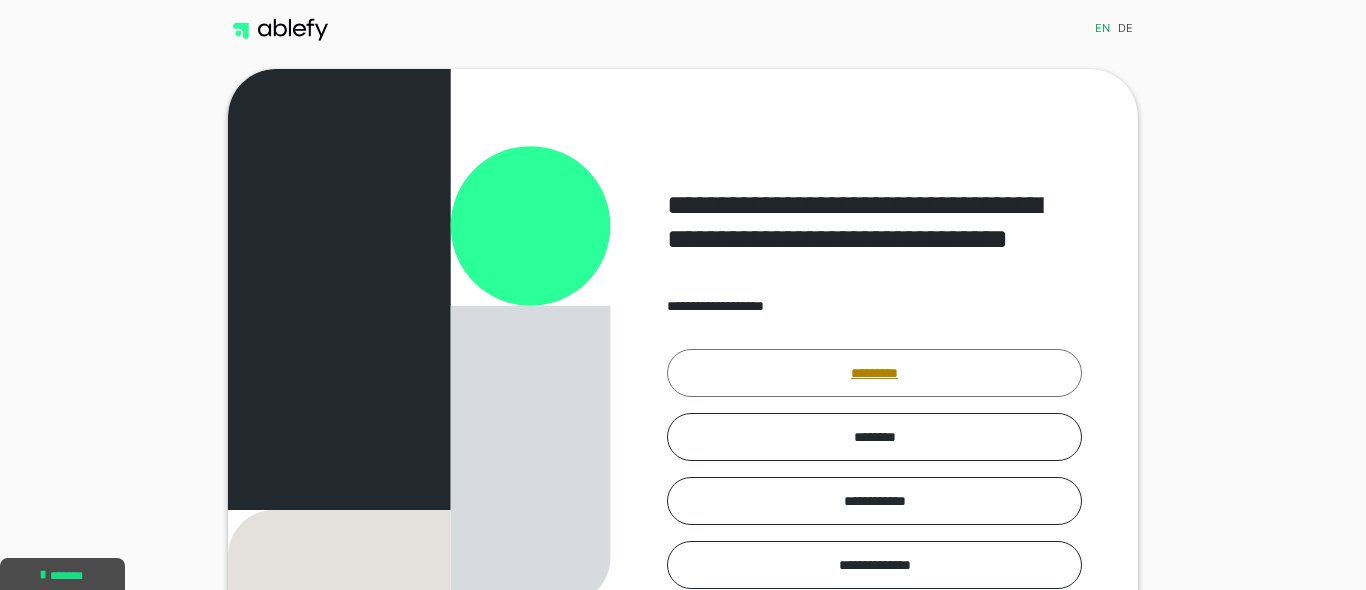 click on "*********" at bounding box center [874, 373] 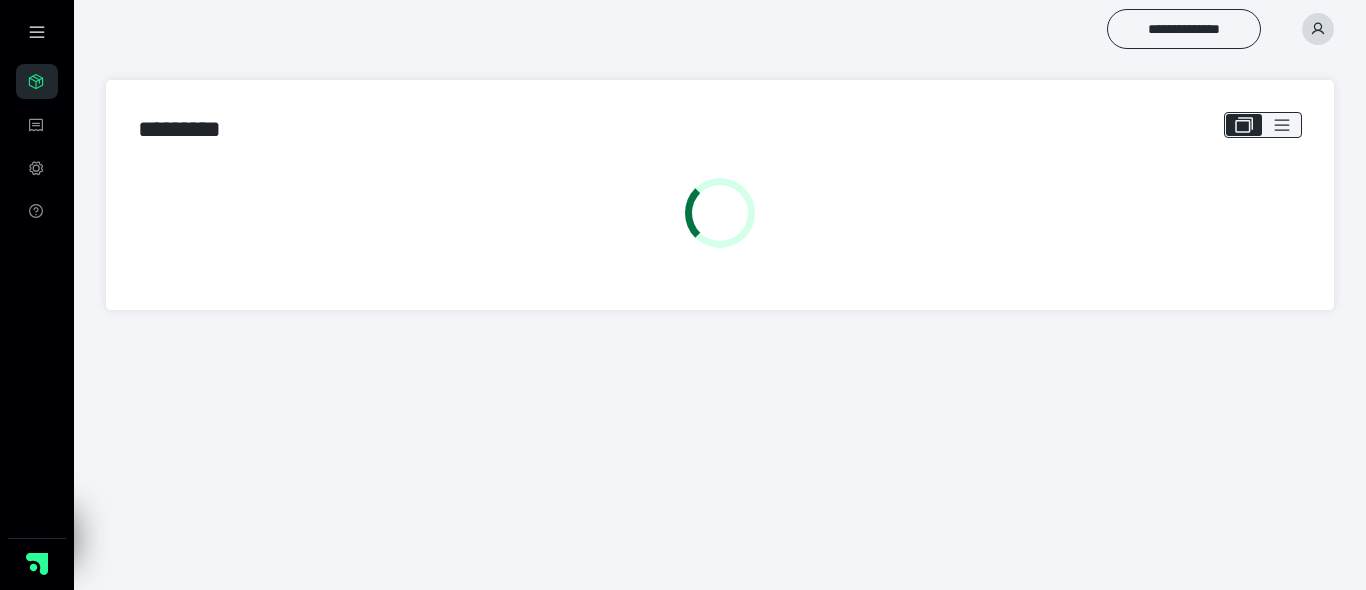 scroll, scrollTop: 0, scrollLeft: 0, axis: both 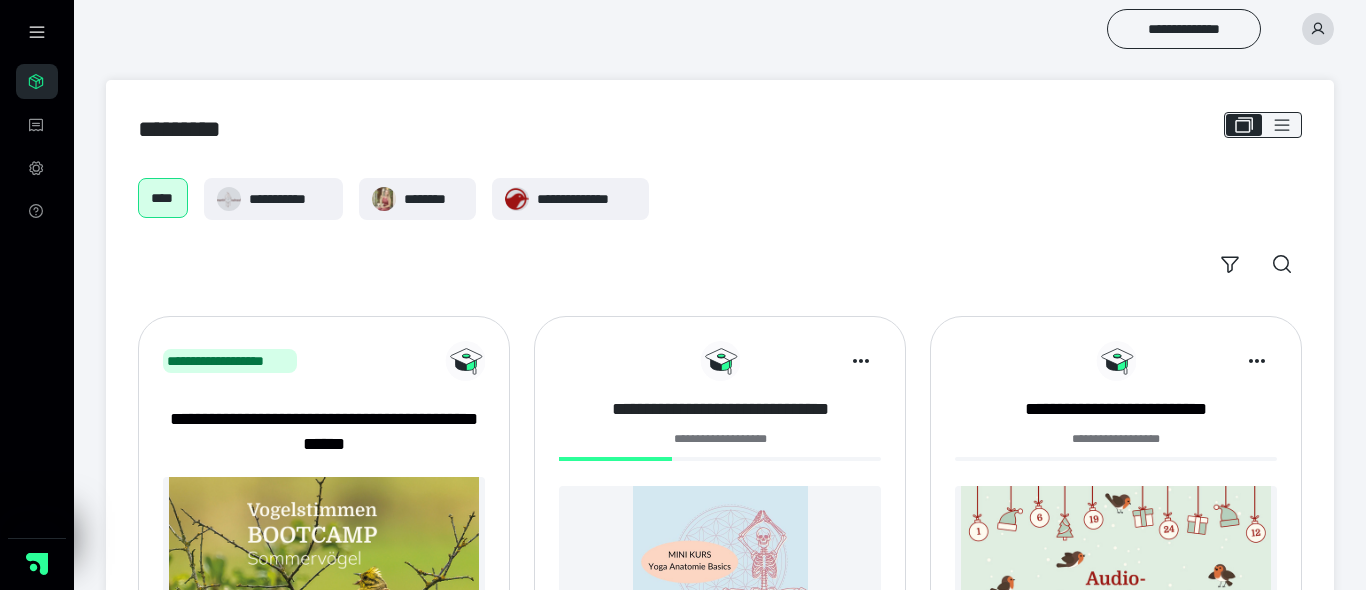 click on "**********" at bounding box center [720, 409] 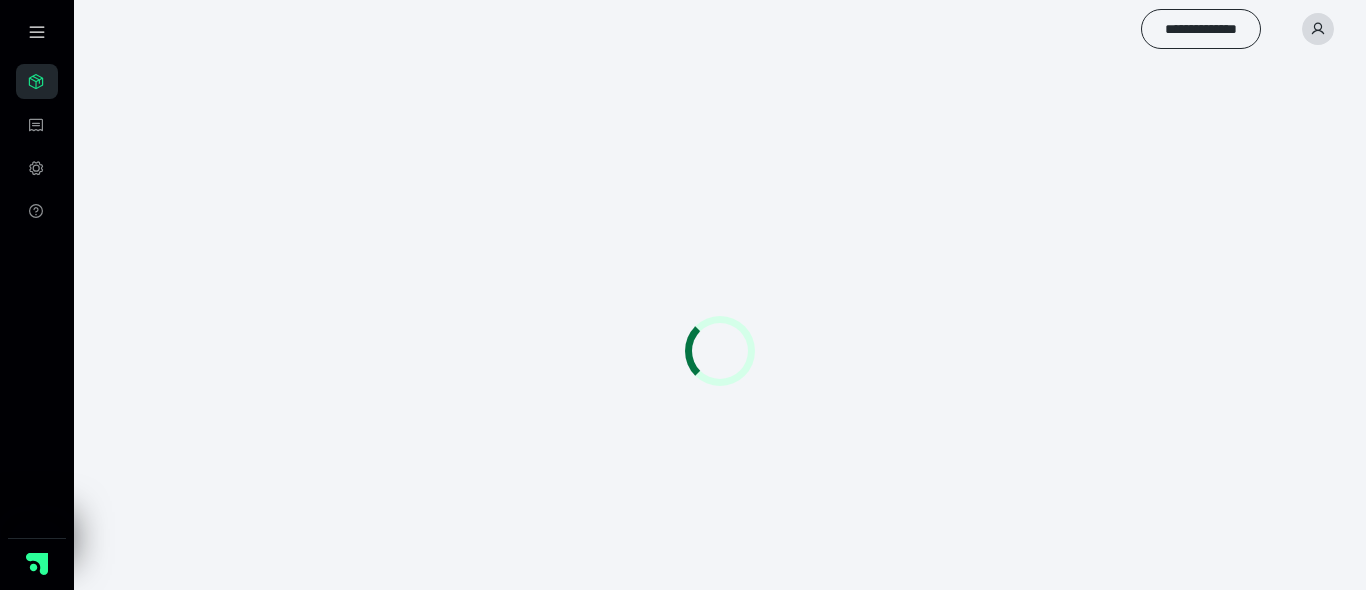 scroll, scrollTop: 0, scrollLeft: 0, axis: both 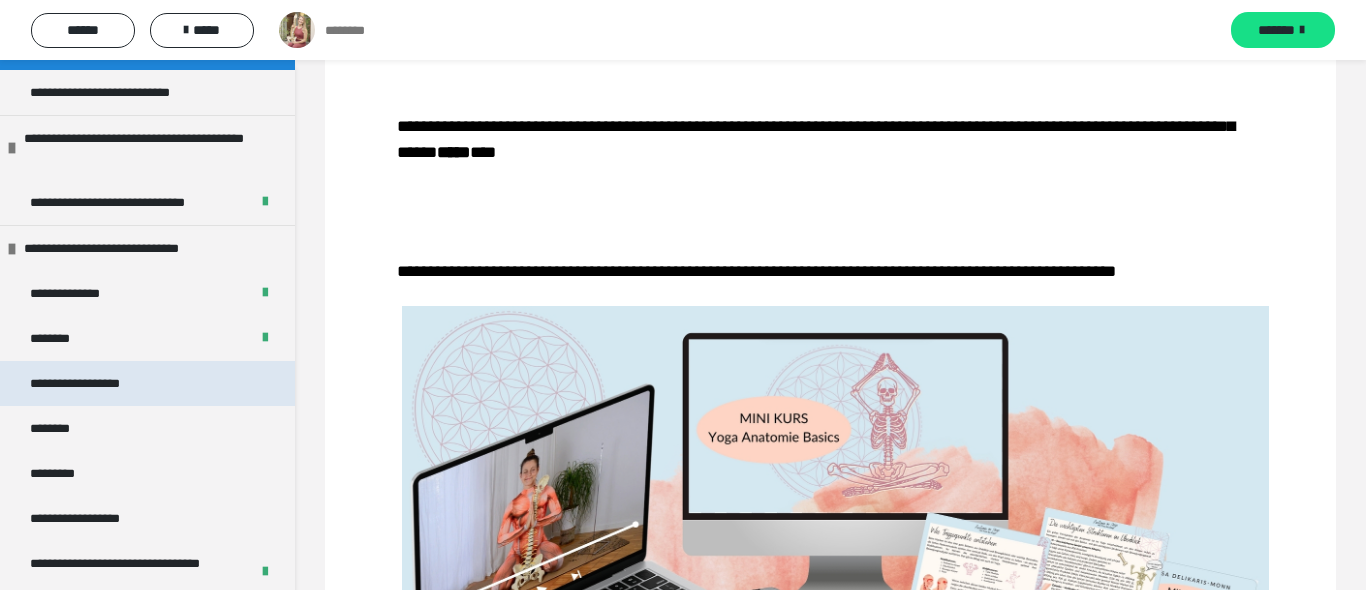 click on "**********" at bounding box center (147, 383) 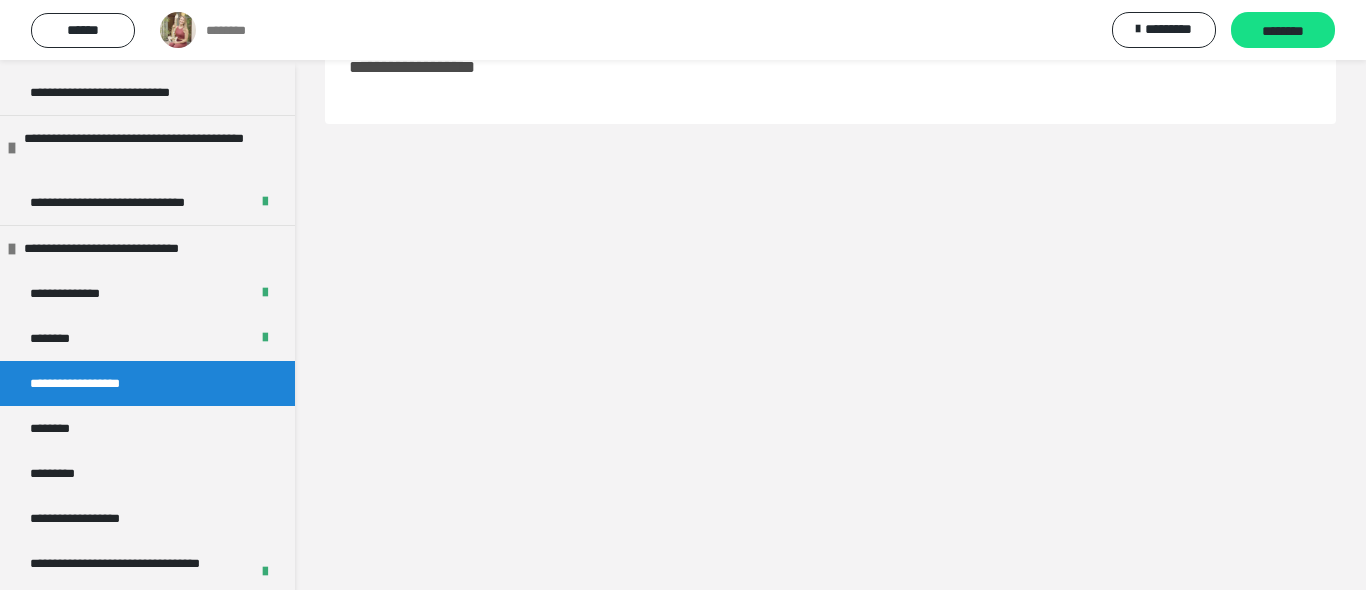 scroll, scrollTop: 60, scrollLeft: 0, axis: vertical 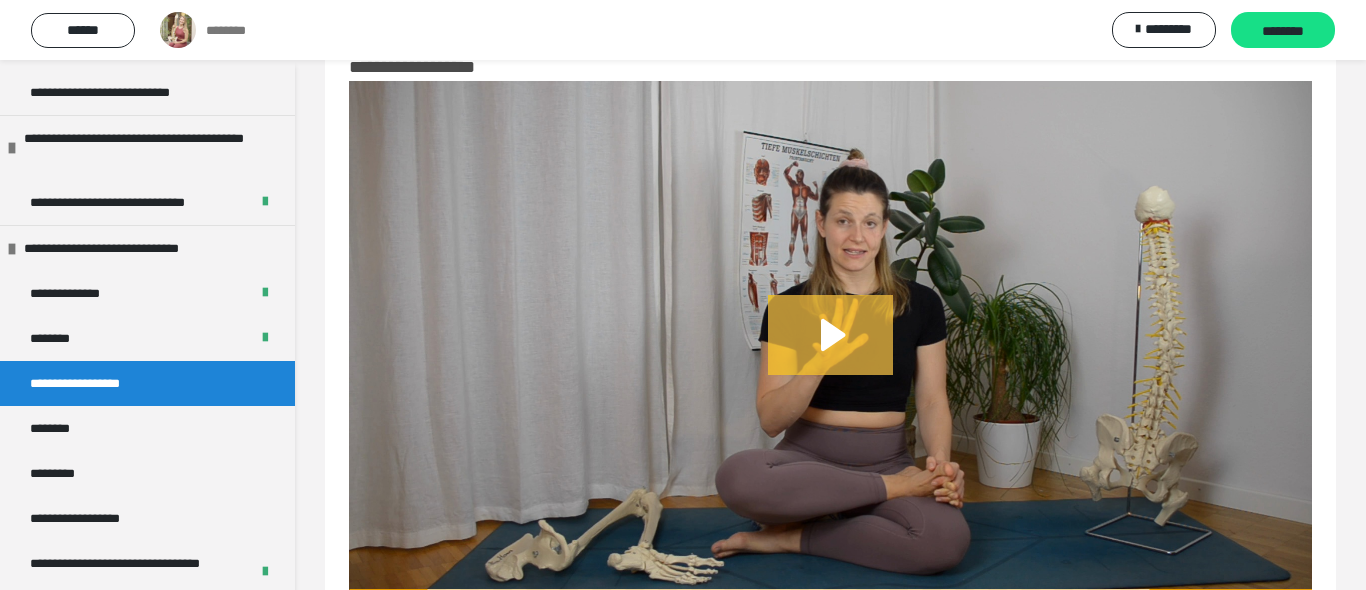 click 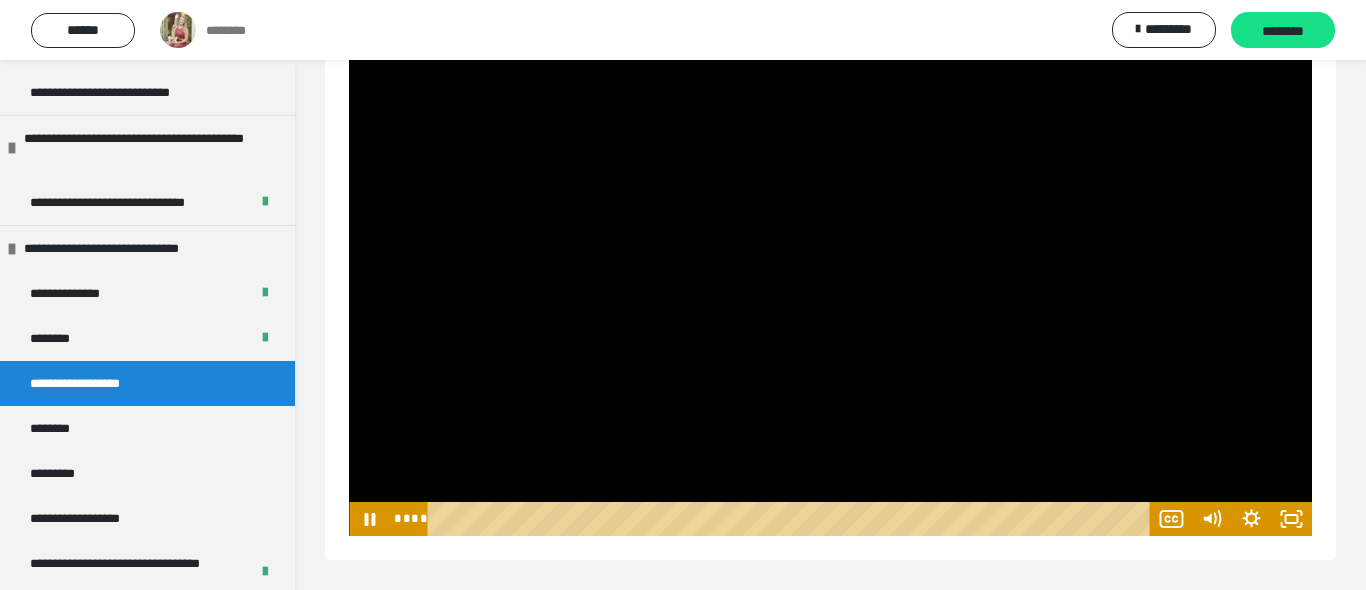scroll, scrollTop: 147, scrollLeft: 0, axis: vertical 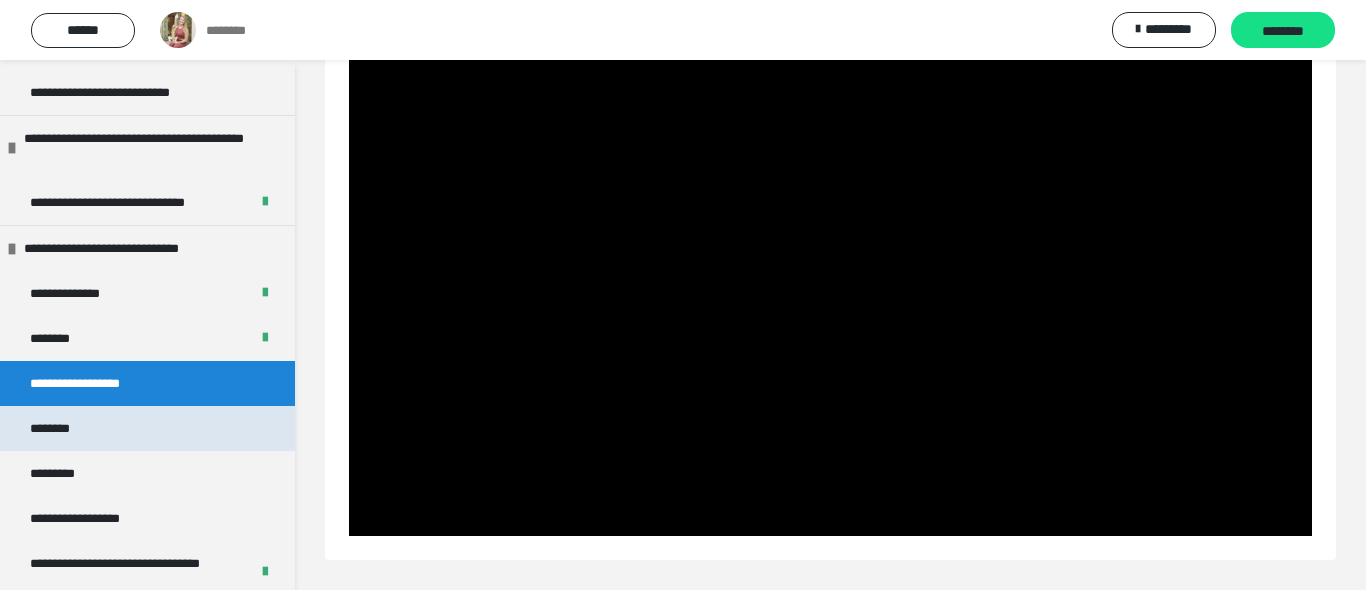 click on "********" at bounding box center [147, 428] 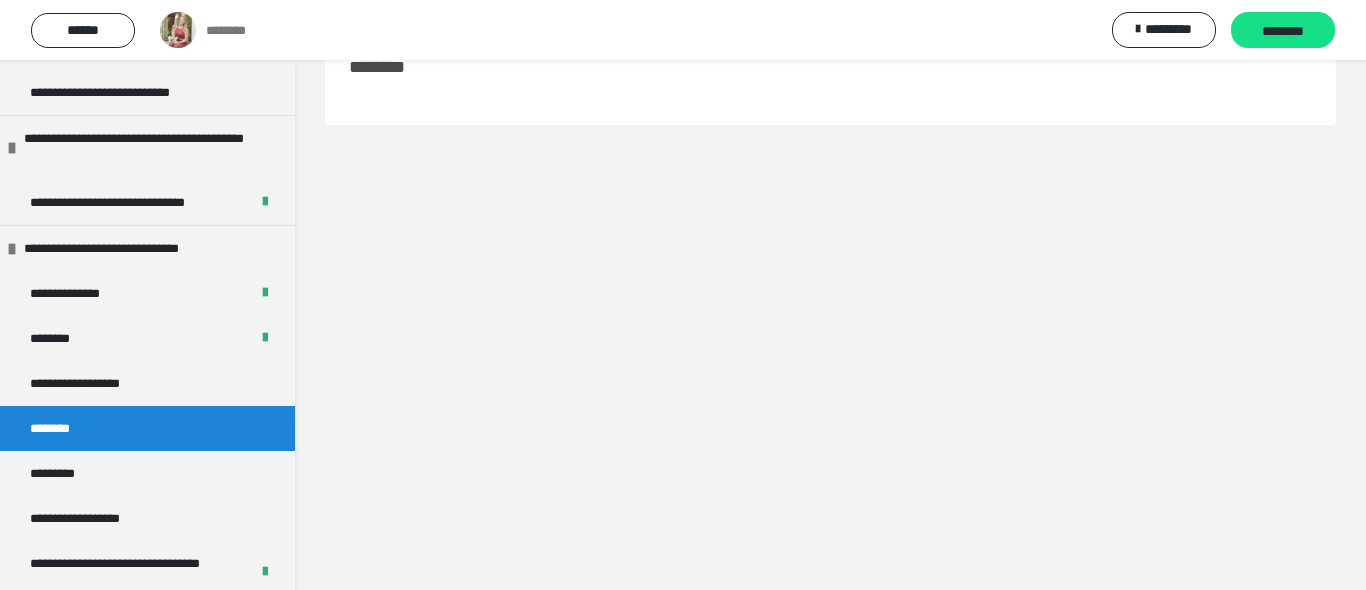 scroll, scrollTop: 60, scrollLeft: 0, axis: vertical 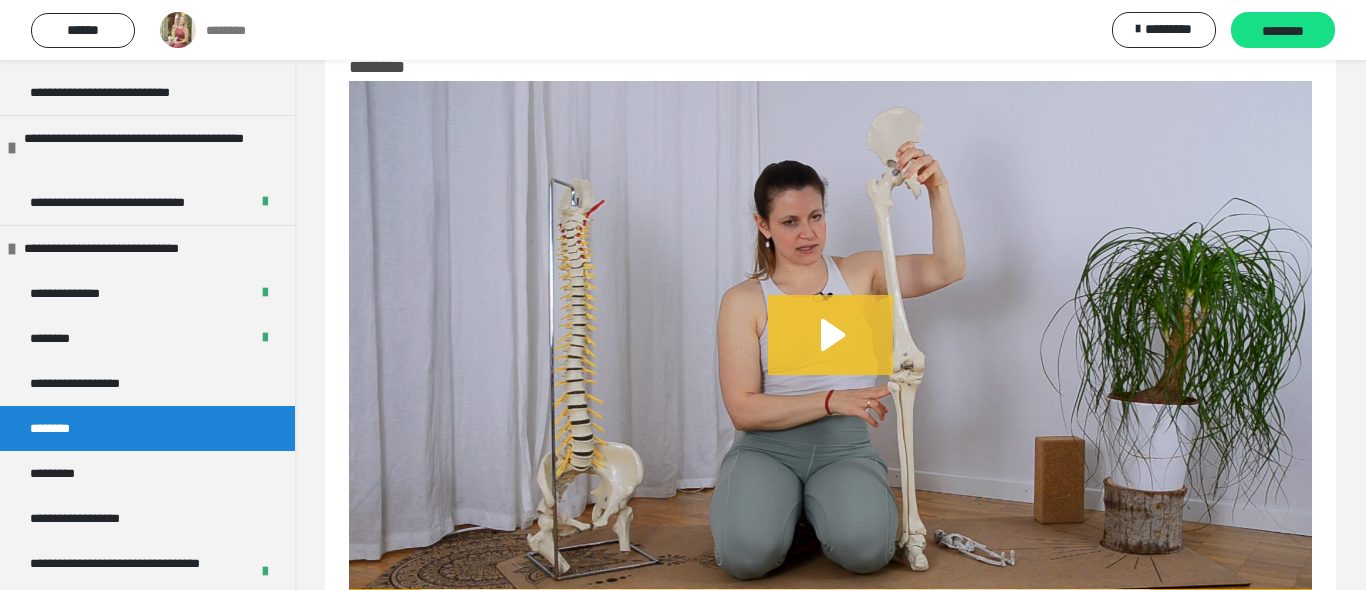 click 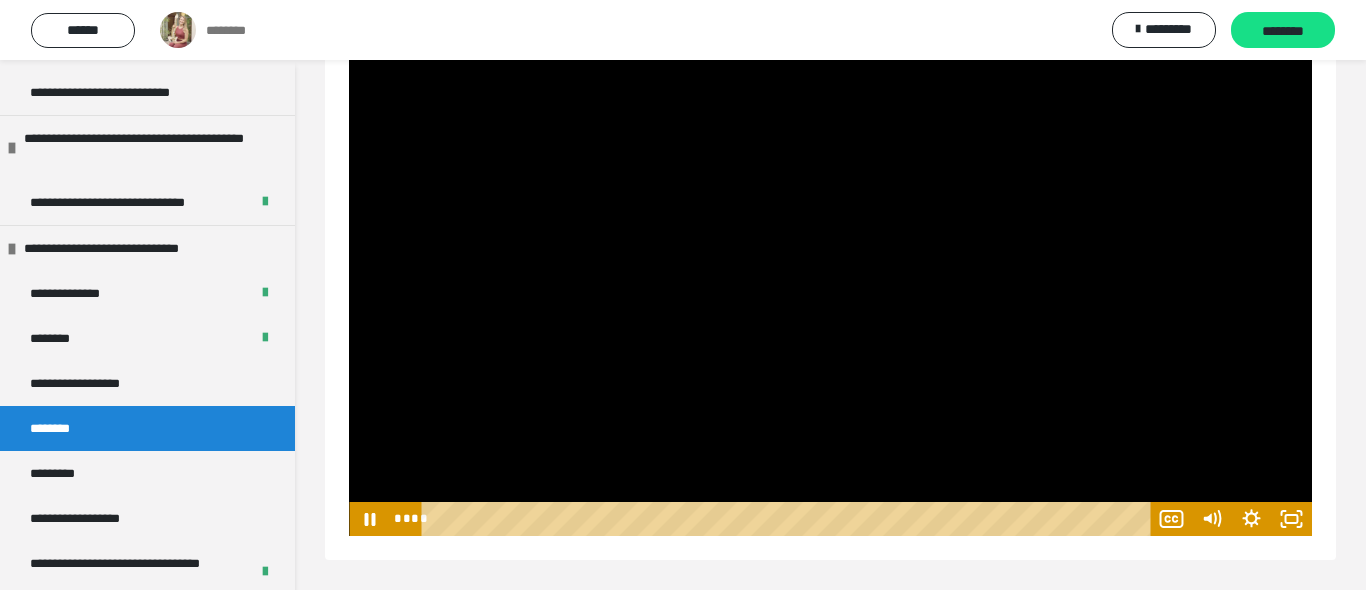 scroll, scrollTop: 147, scrollLeft: 0, axis: vertical 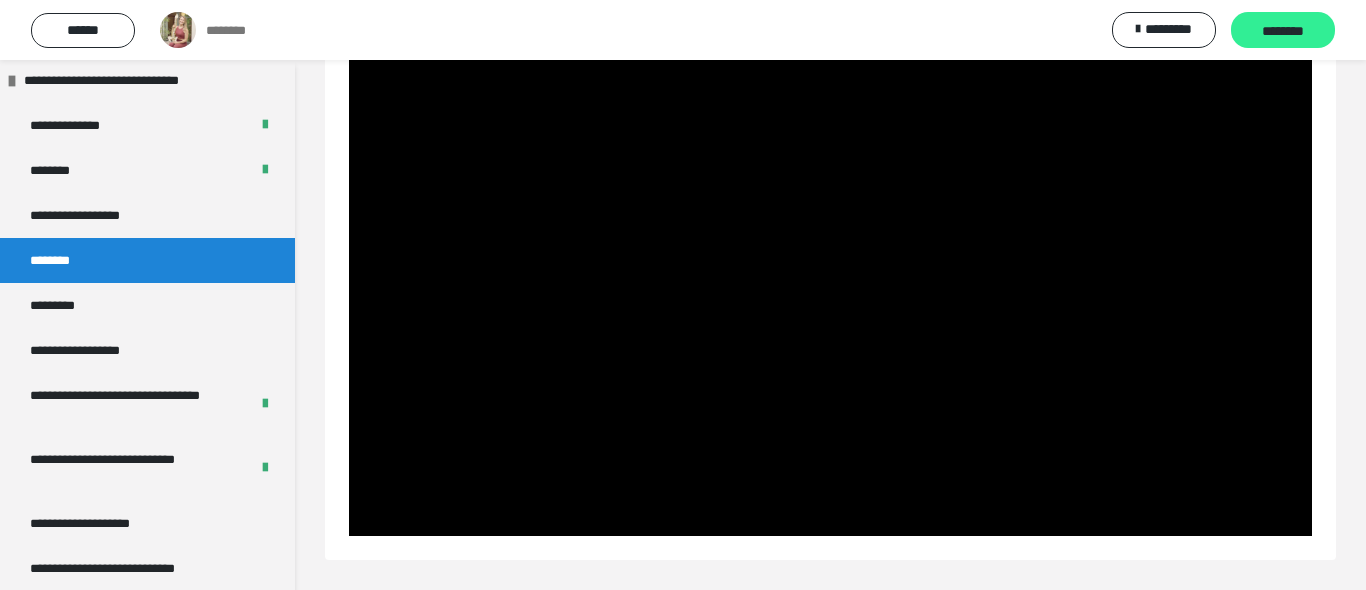 click on "********" at bounding box center [1283, 31] 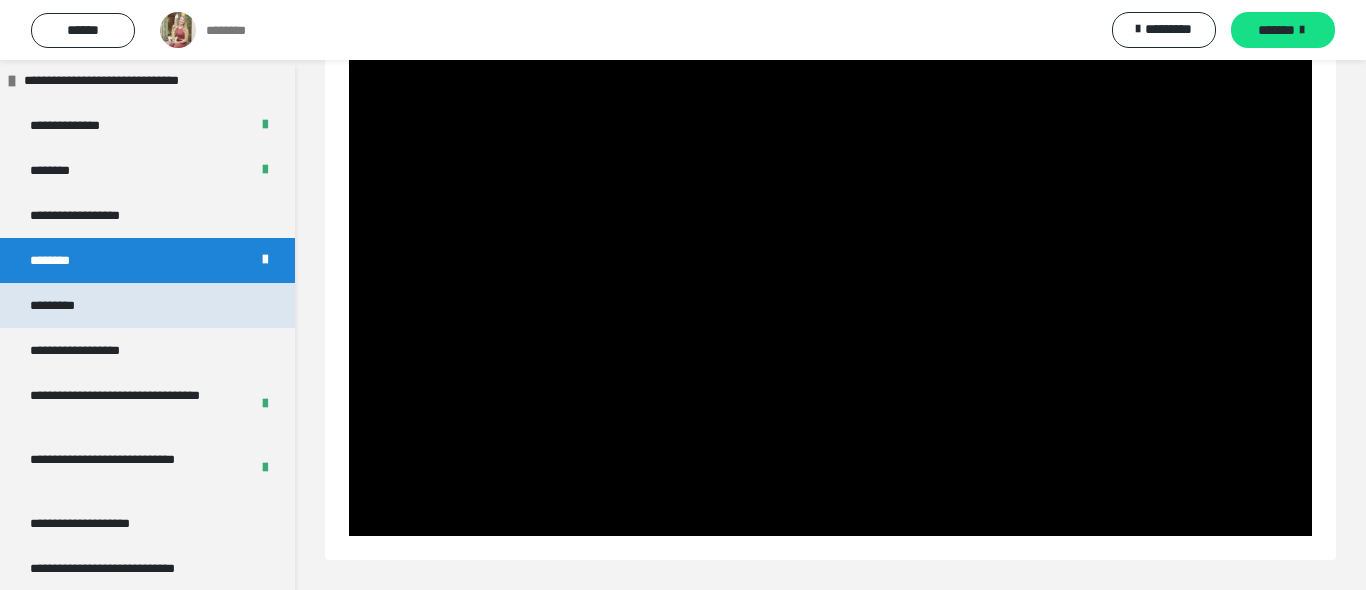 click on "*********" at bounding box center (147, 305) 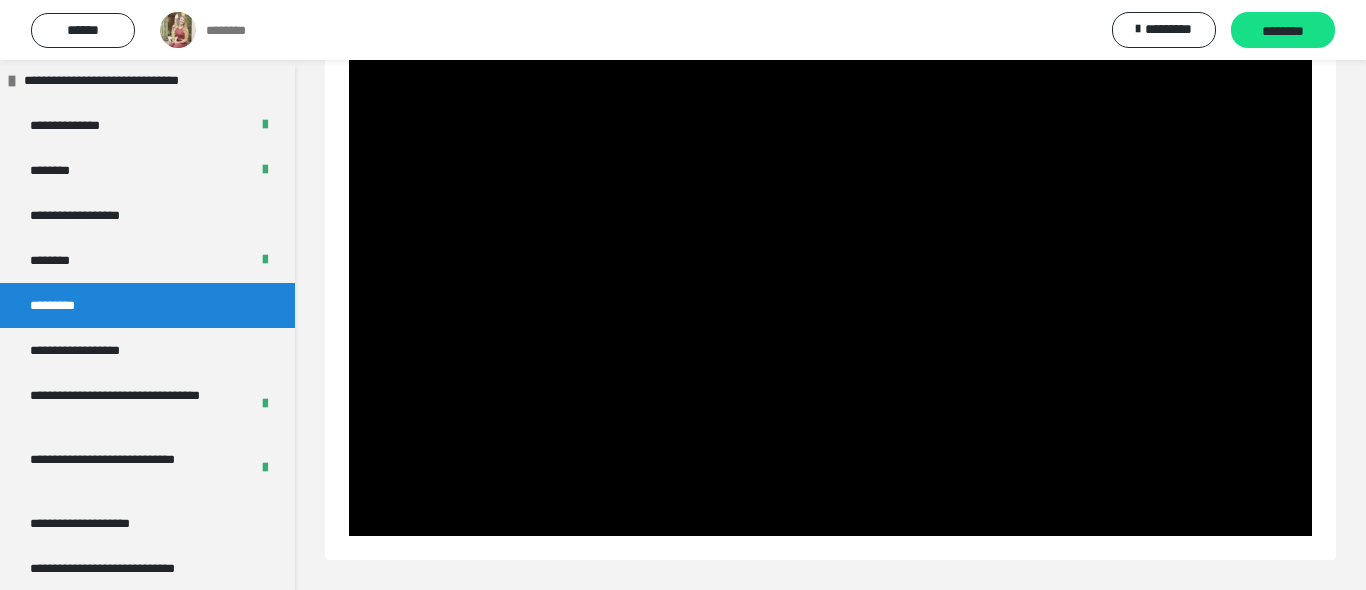 scroll, scrollTop: 60, scrollLeft: 0, axis: vertical 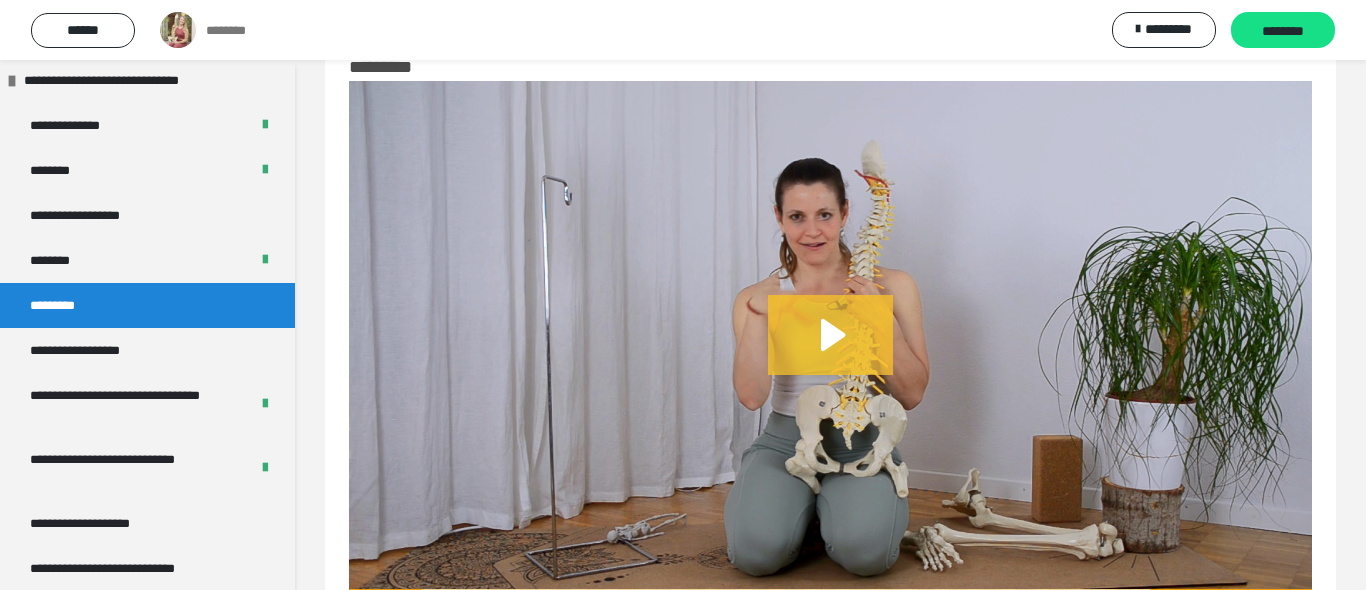 click 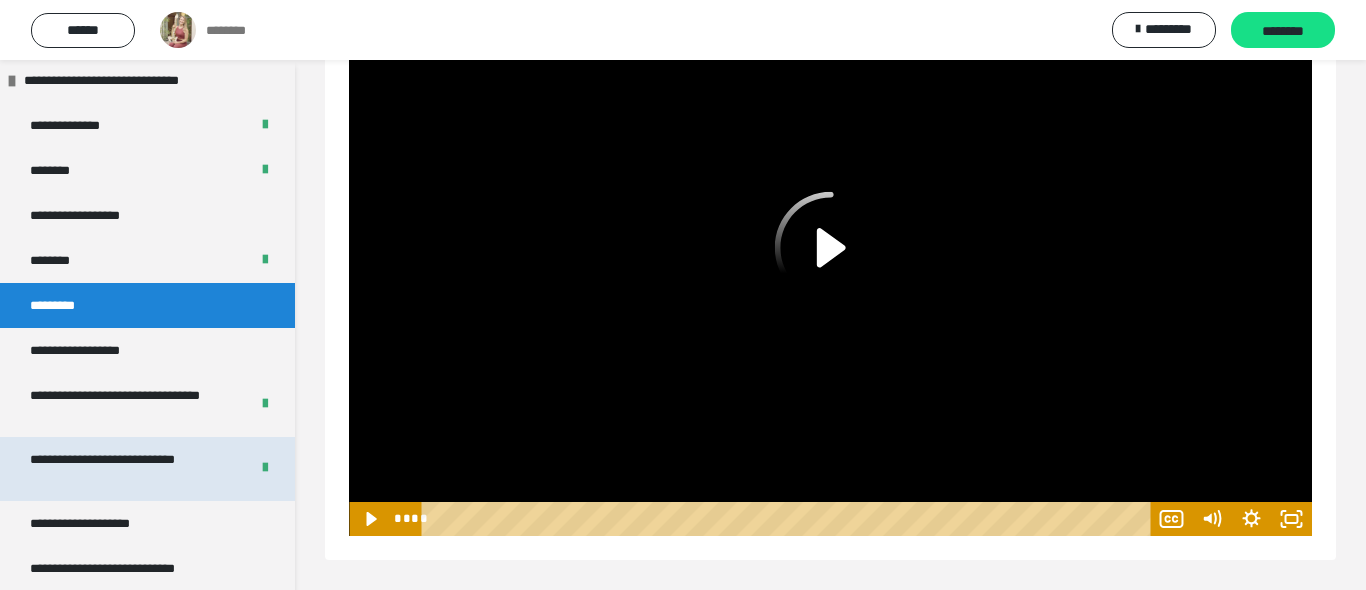 scroll, scrollTop: 147, scrollLeft: 0, axis: vertical 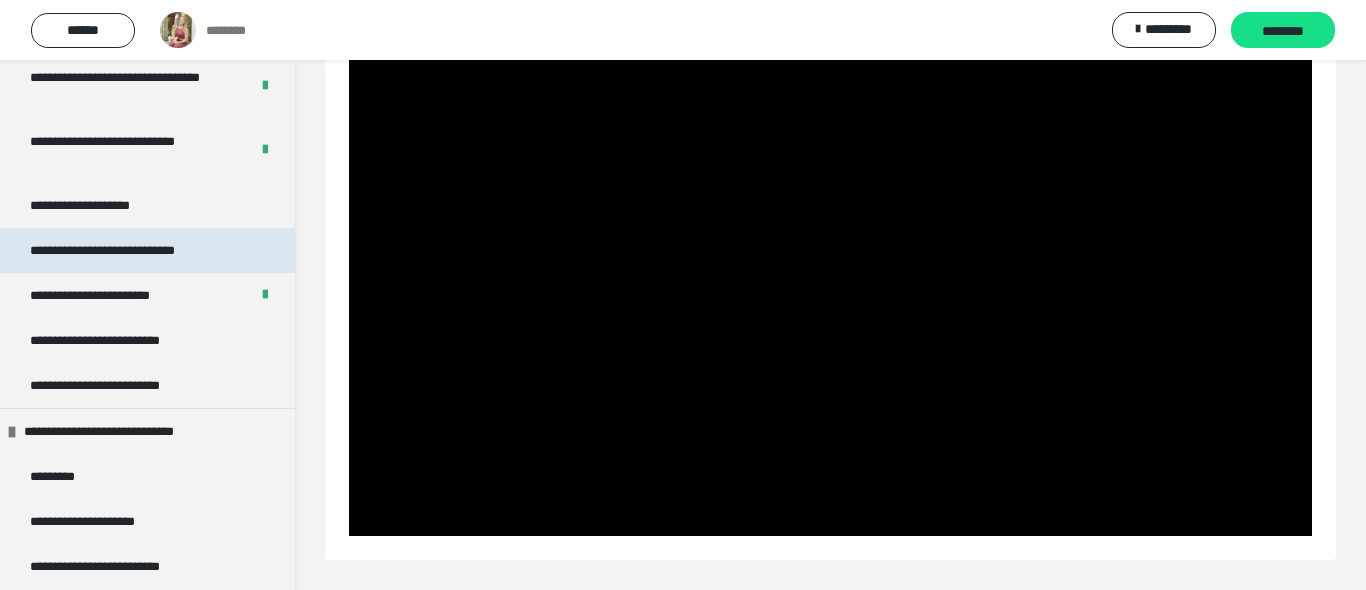 click on "**********" at bounding box center [130, 250] 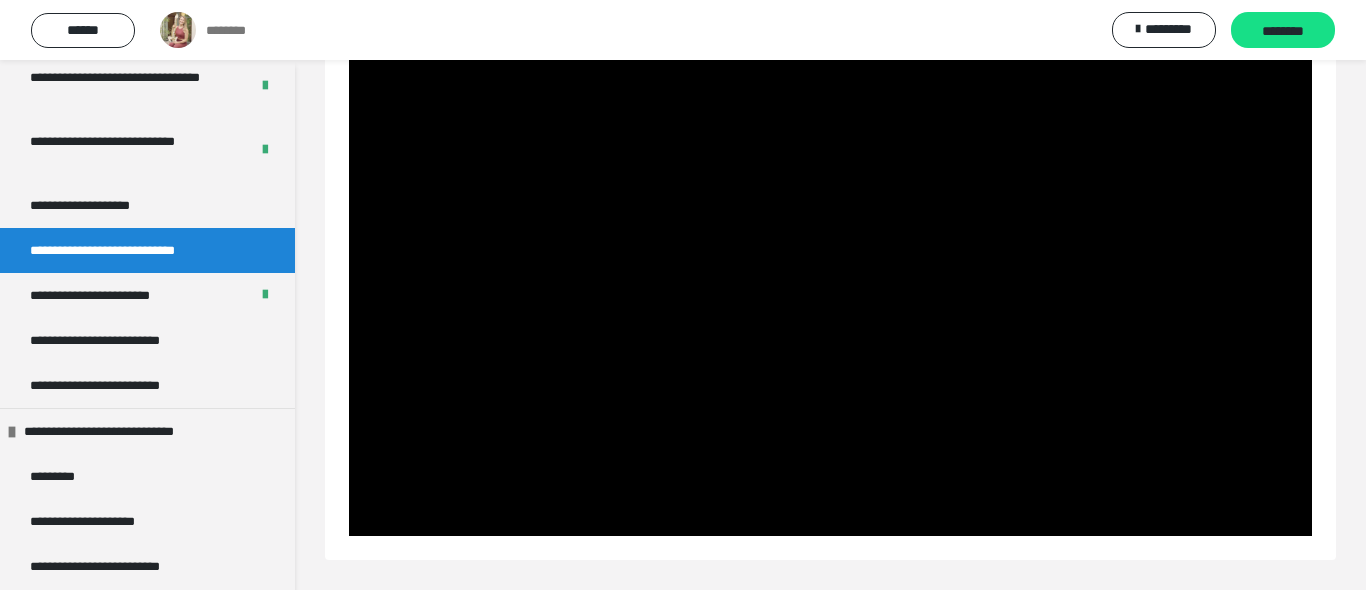 scroll, scrollTop: 60, scrollLeft: 0, axis: vertical 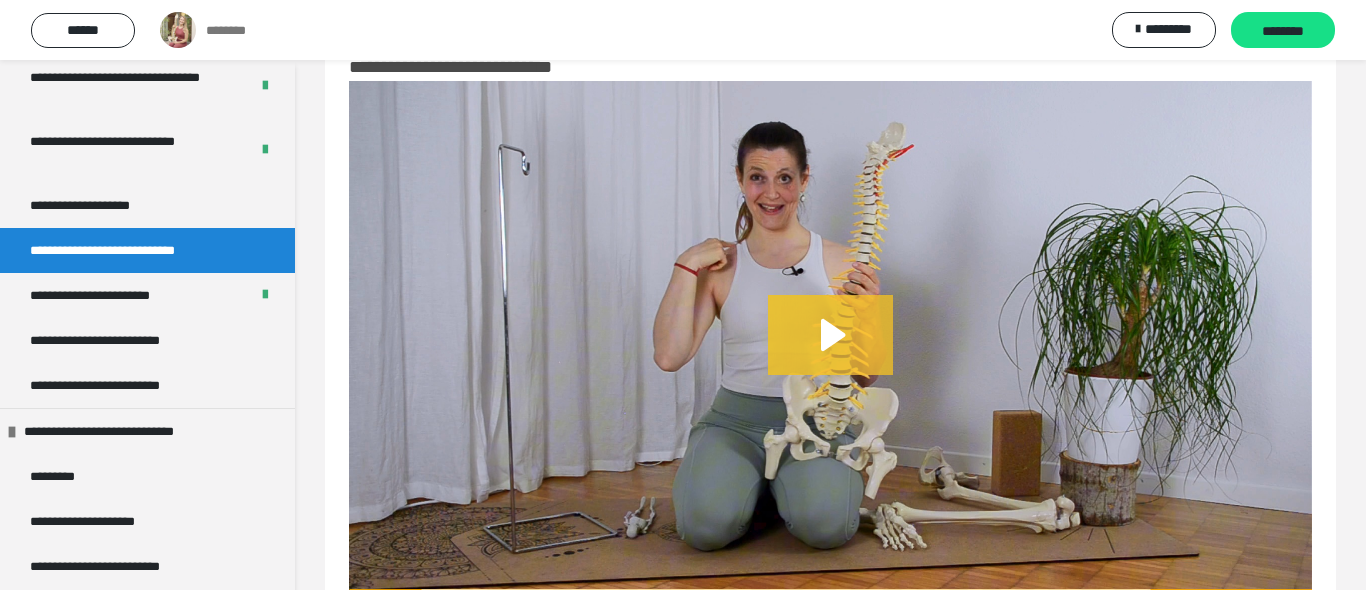 click 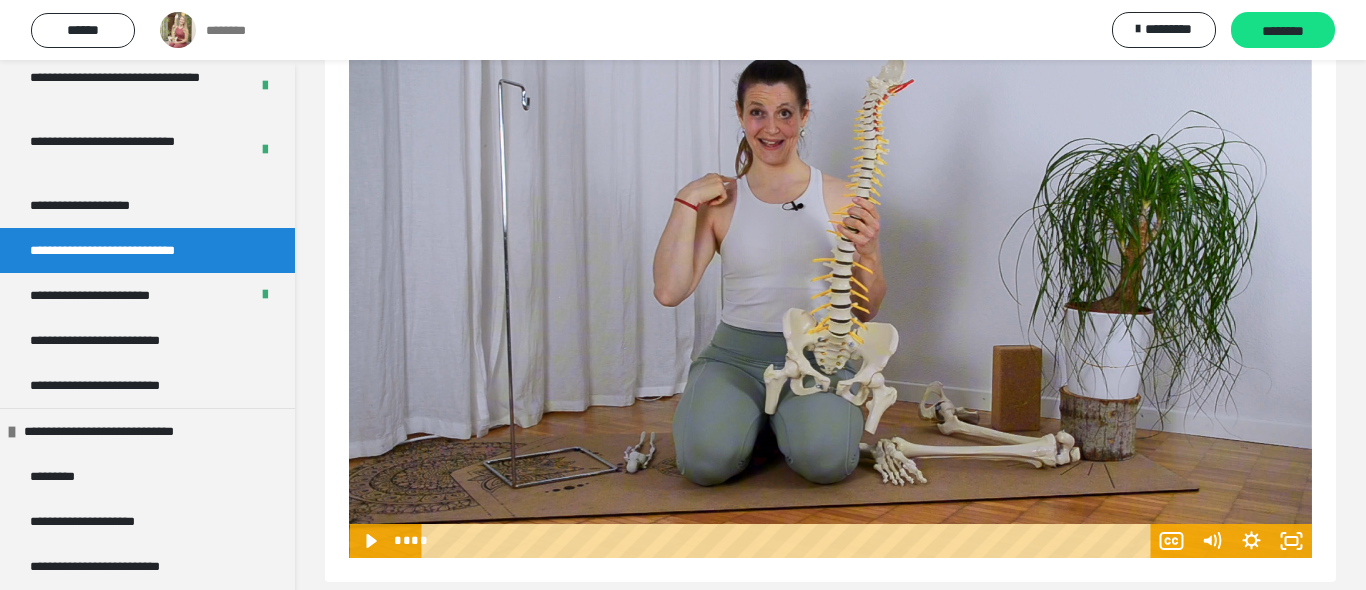 scroll, scrollTop: 114, scrollLeft: 0, axis: vertical 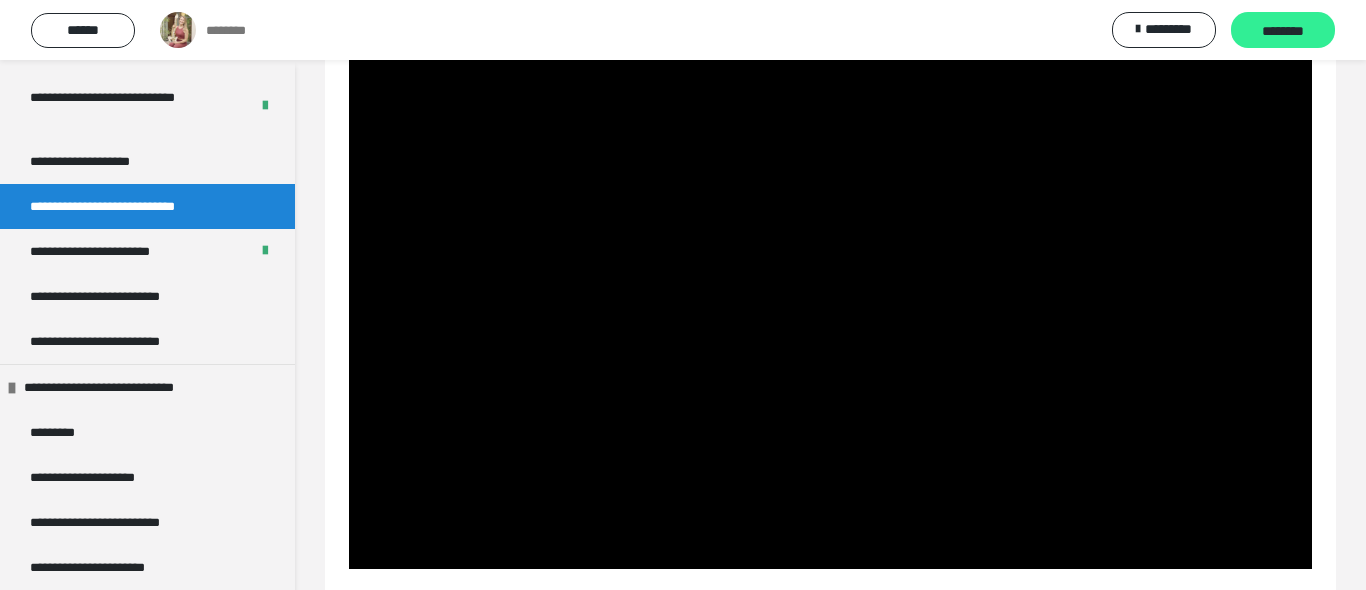 click on "********" at bounding box center (1283, 31) 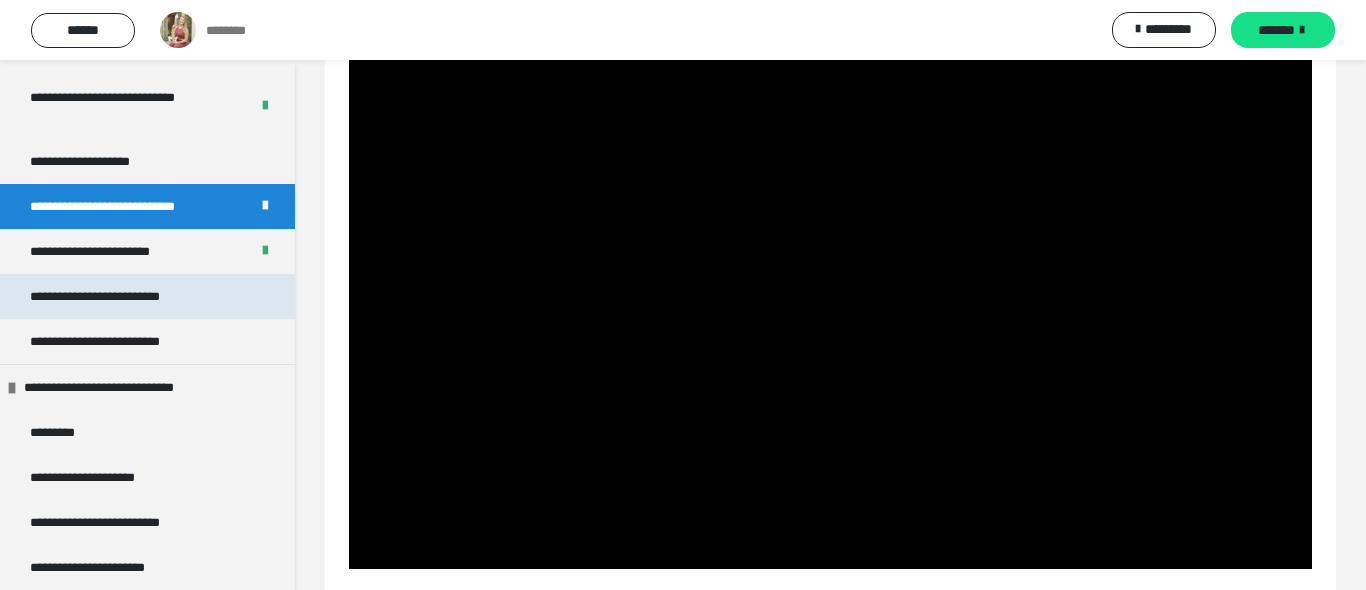 click on "**********" at bounding box center (147, 296) 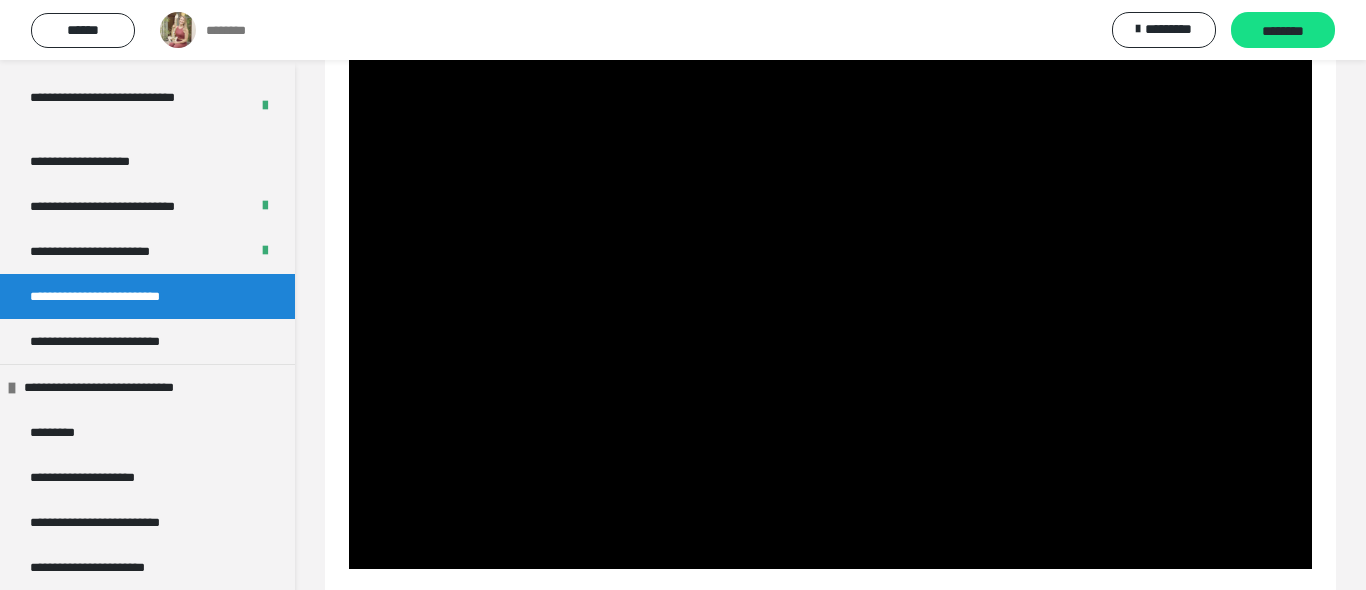 scroll, scrollTop: 60, scrollLeft: 0, axis: vertical 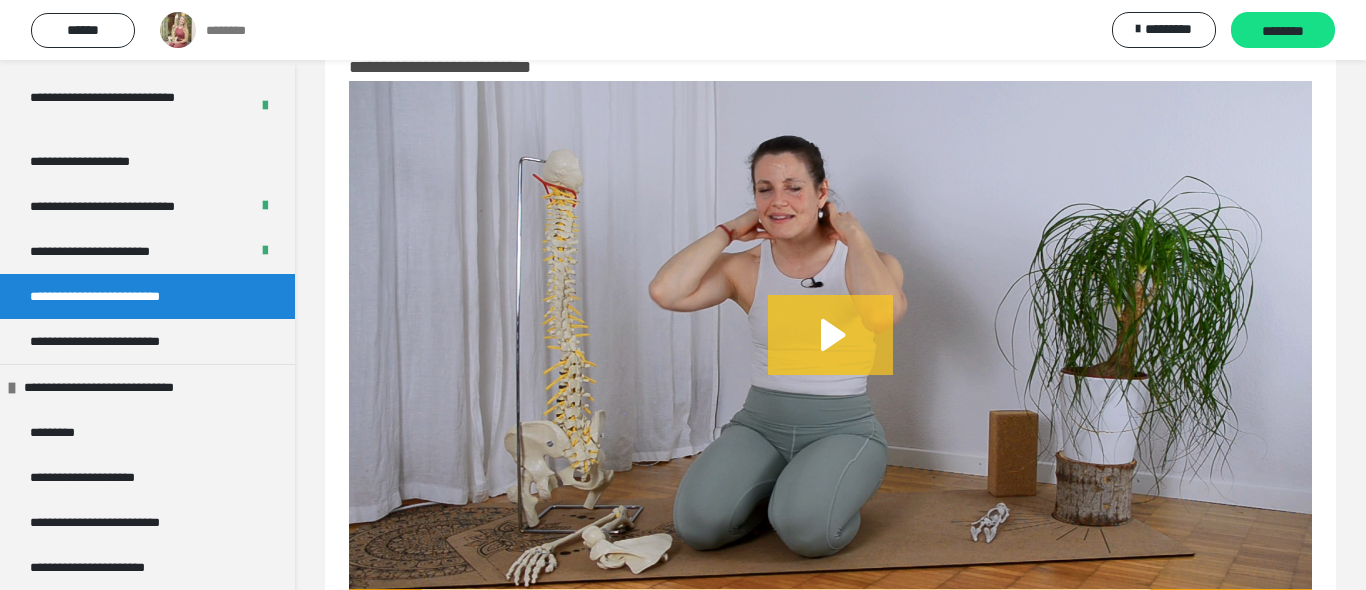 click 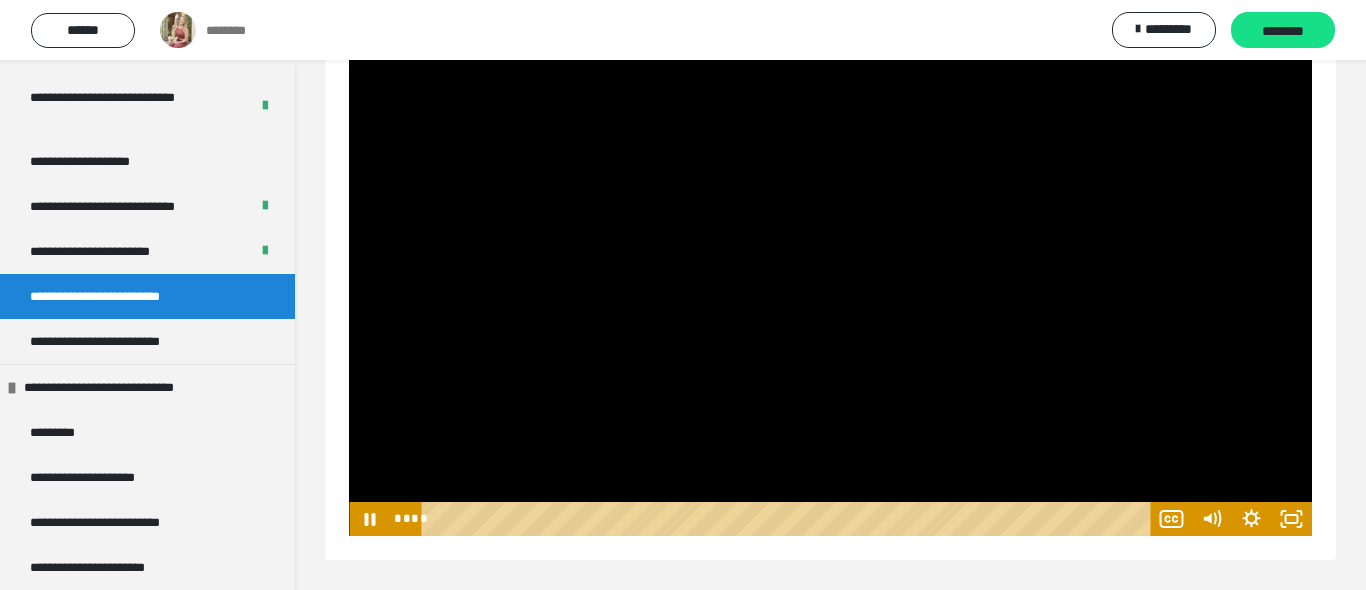 scroll, scrollTop: 147, scrollLeft: 0, axis: vertical 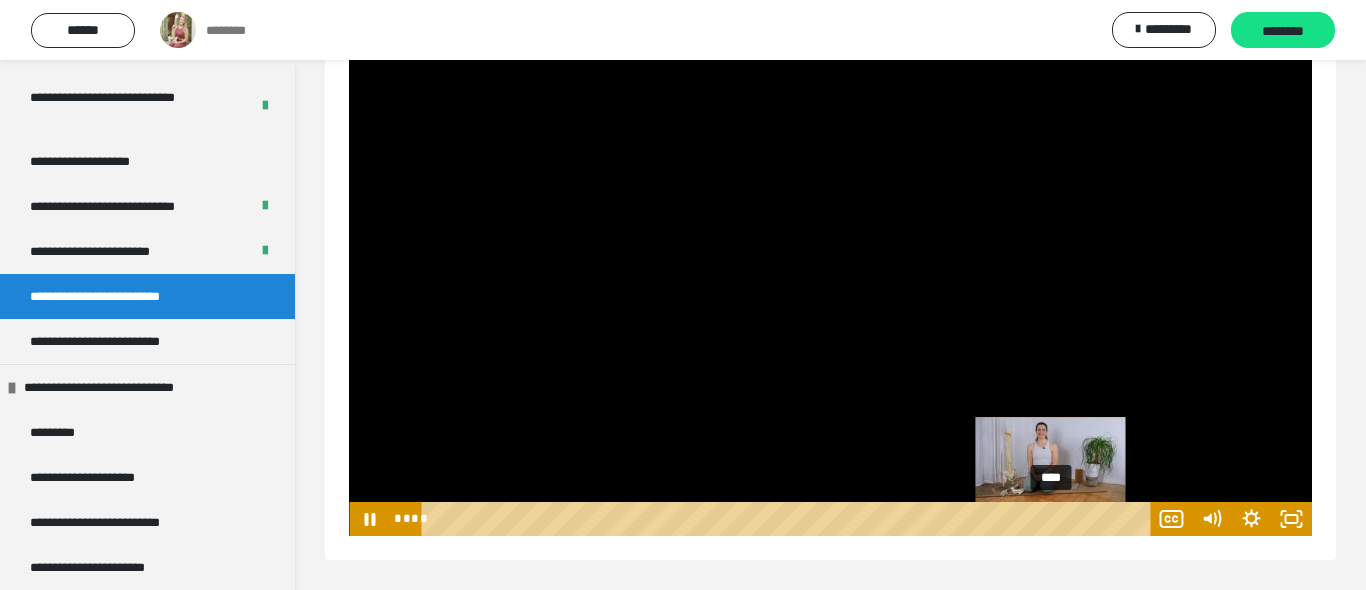 click on "****" at bounding box center [788, 519] 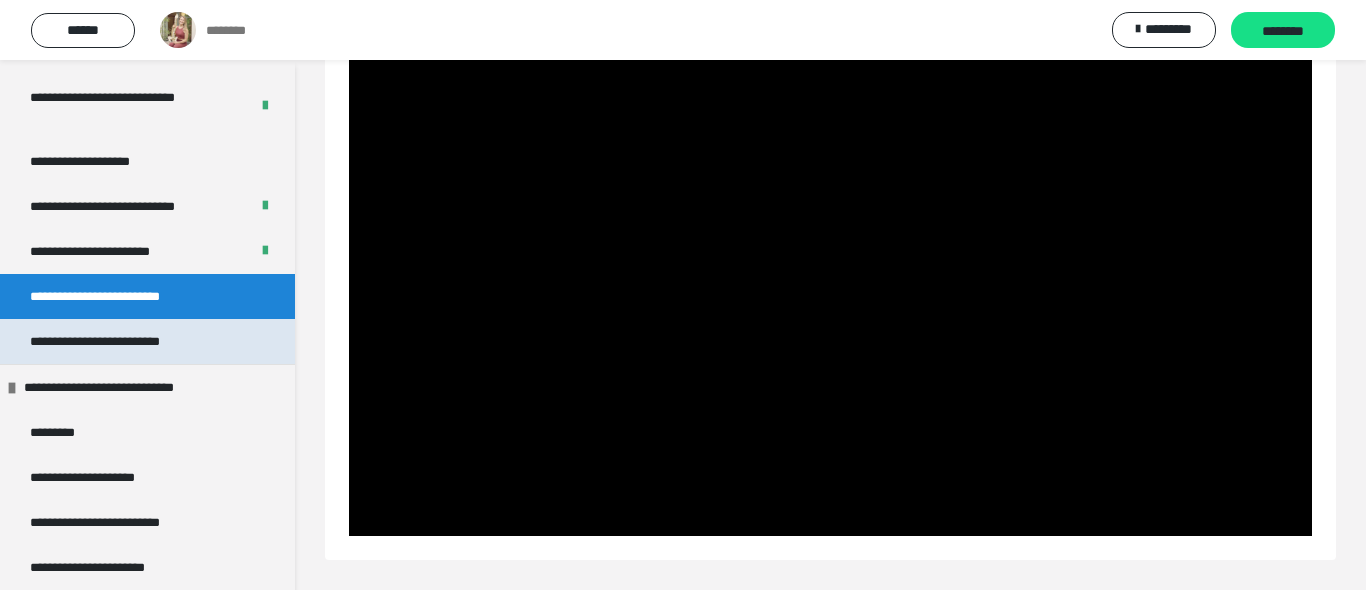 click on "**********" at bounding box center [114, 341] 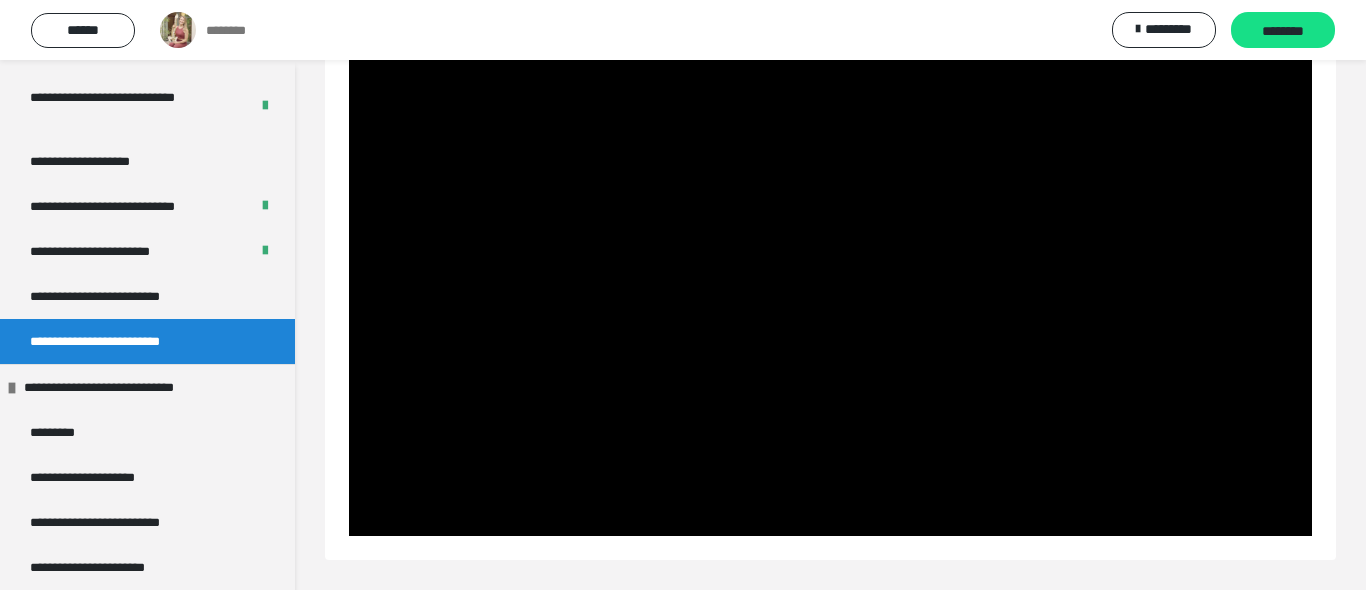 scroll, scrollTop: 60, scrollLeft: 0, axis: vertical 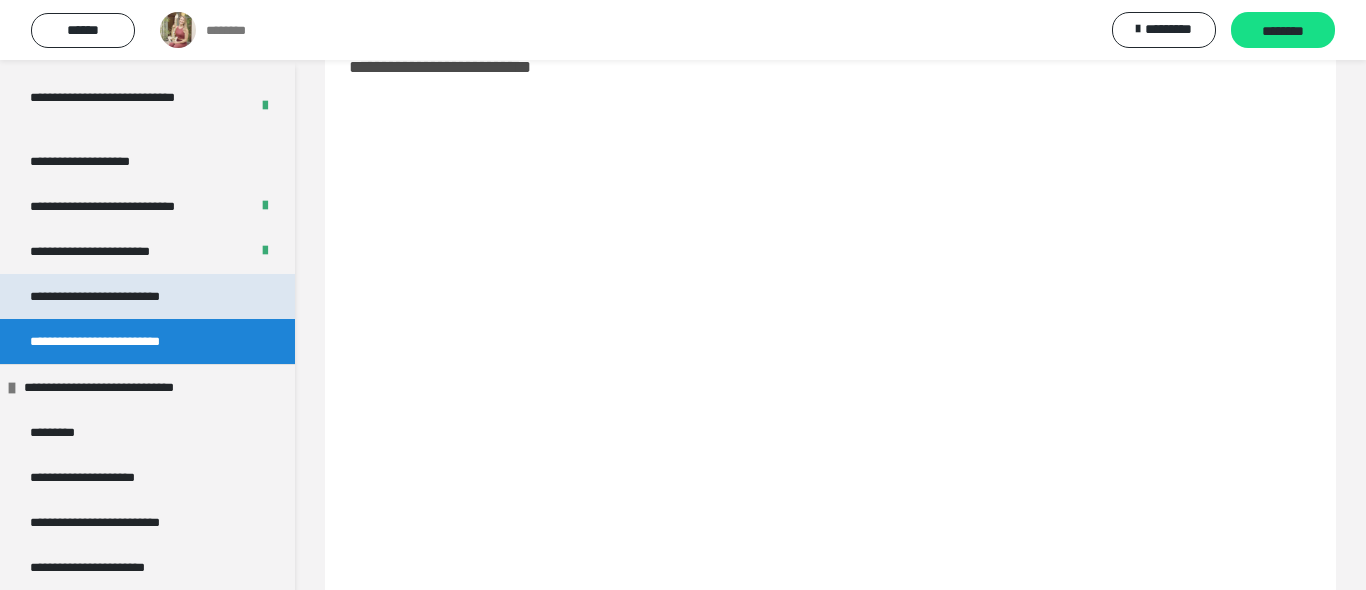 click on "**********" at bounding box center [115, 296] 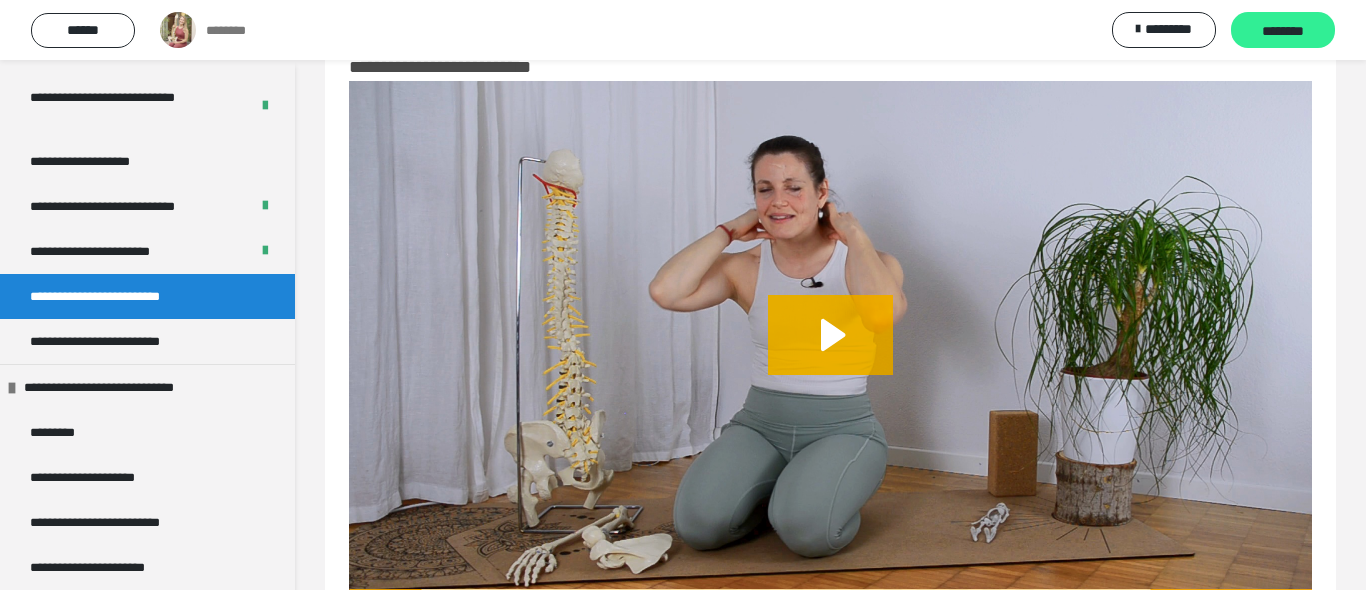 click on "********" at bounding box center [1283, 31] 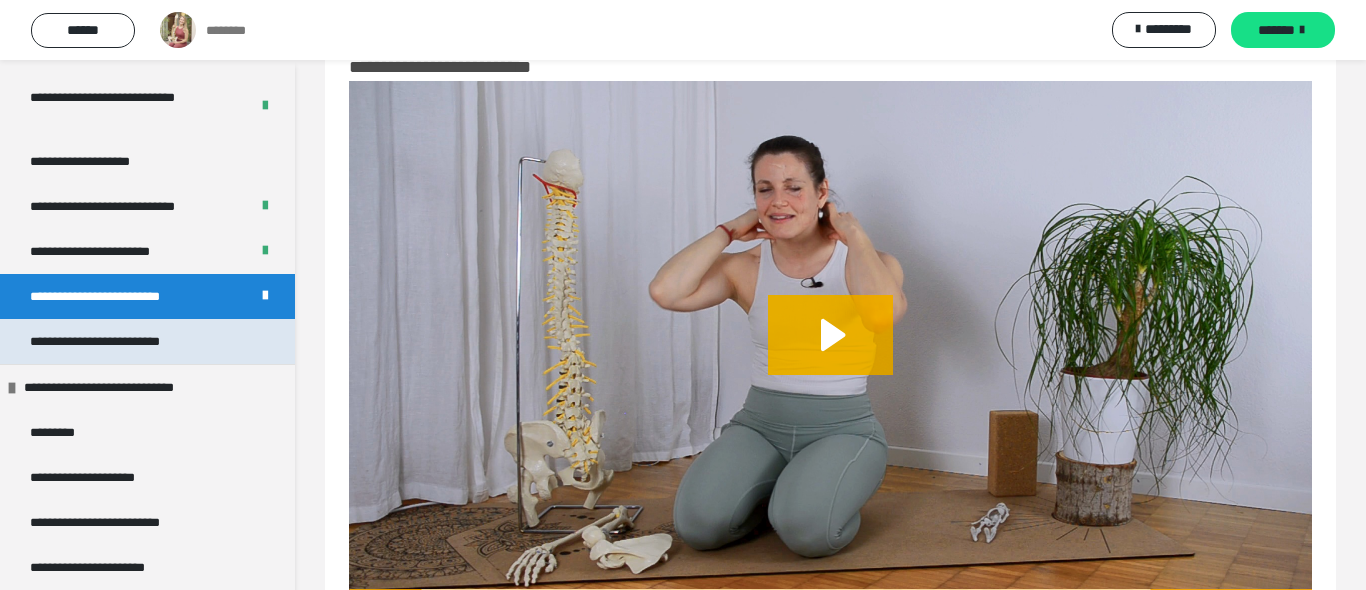 click on "**********" at bounding box center (147, 341) 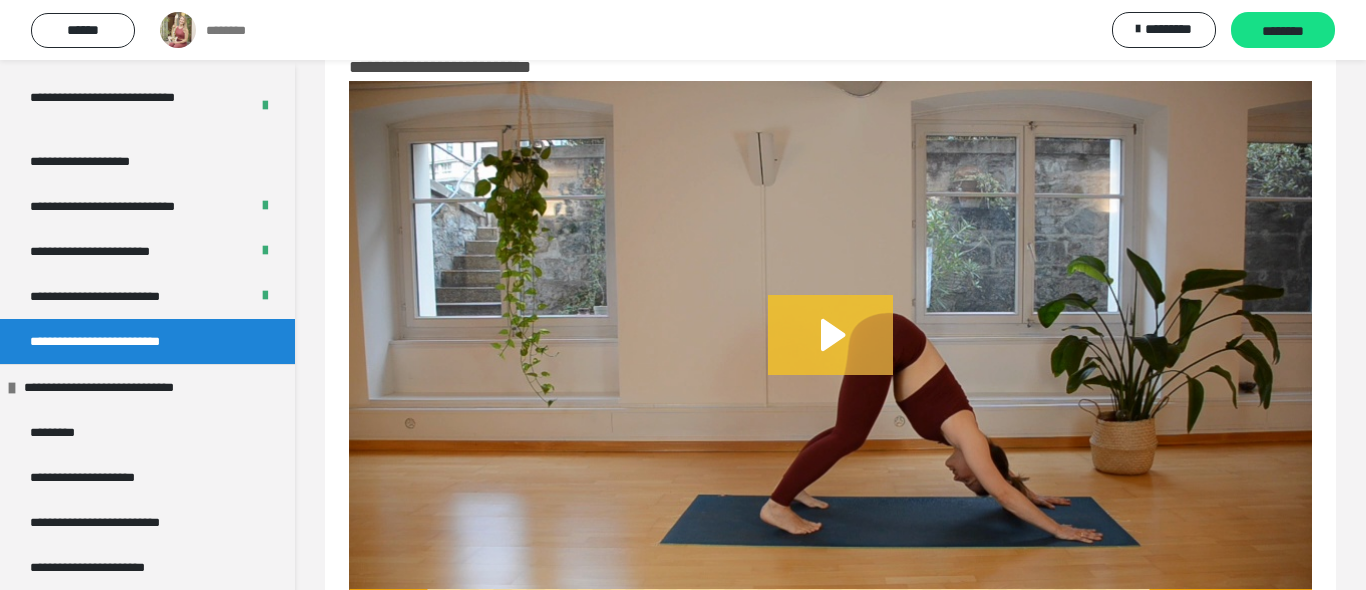 click 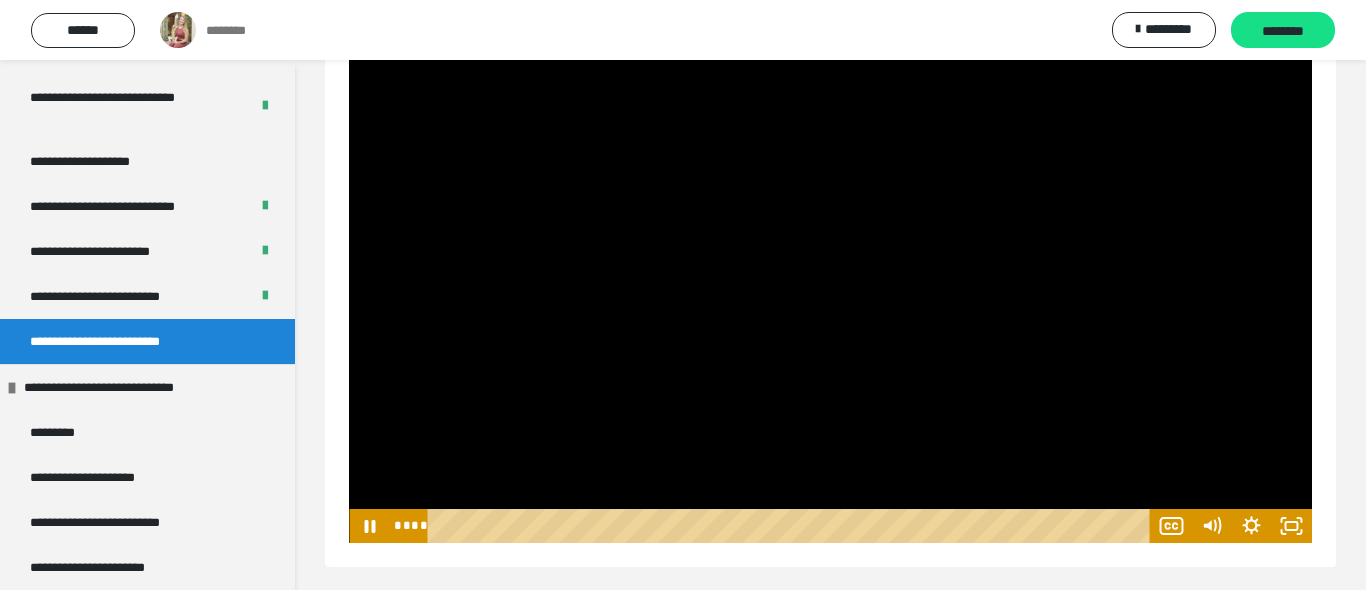scroll, scrollTop: 146, scrollLeft: 0, axis: vertical 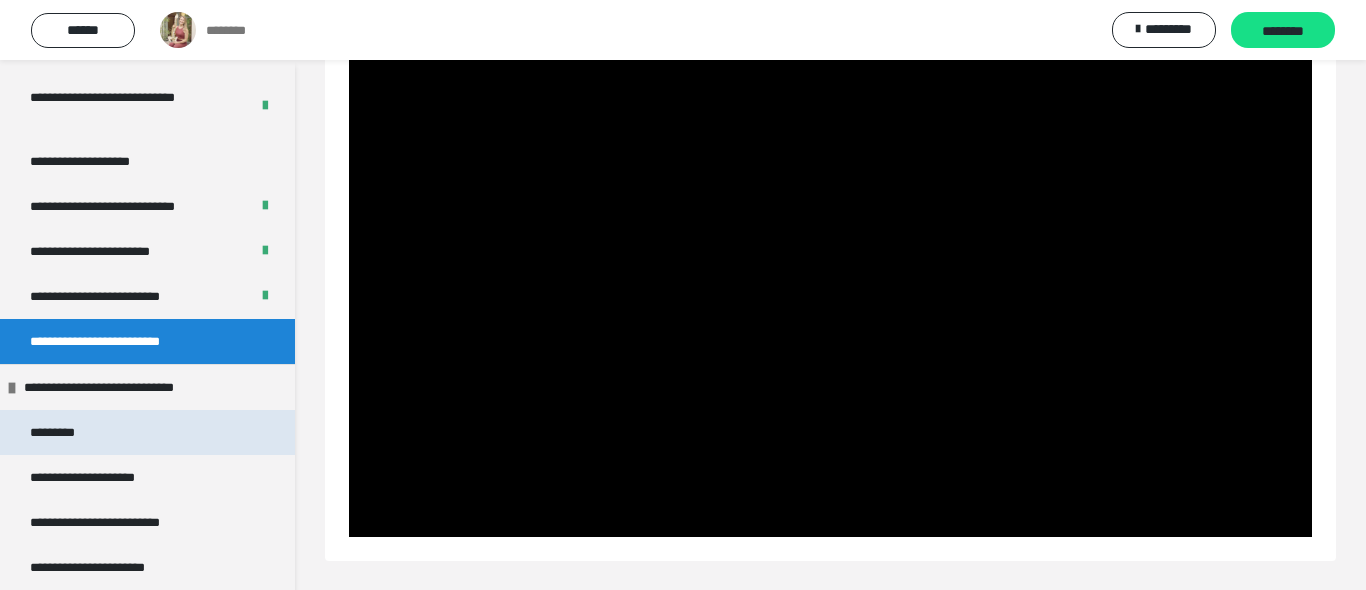 click on "*********" at bounding box center [147, 432] 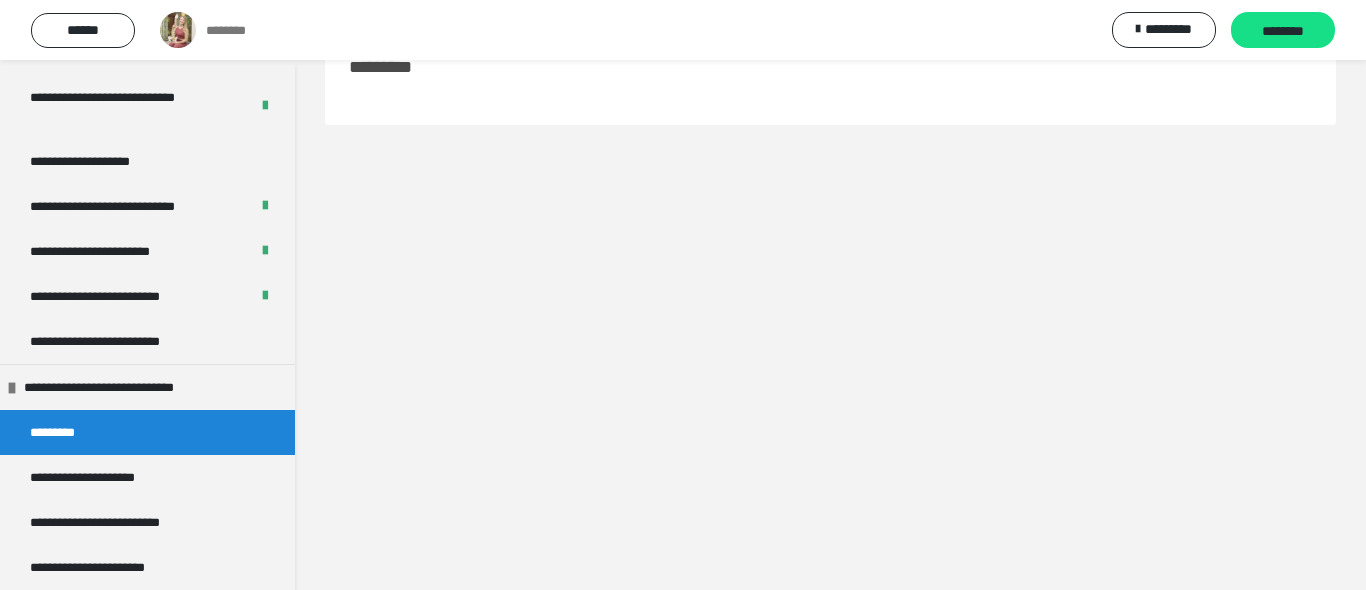 scroll, scrollTop: 60, scrollLeft: 0, axis: vertical 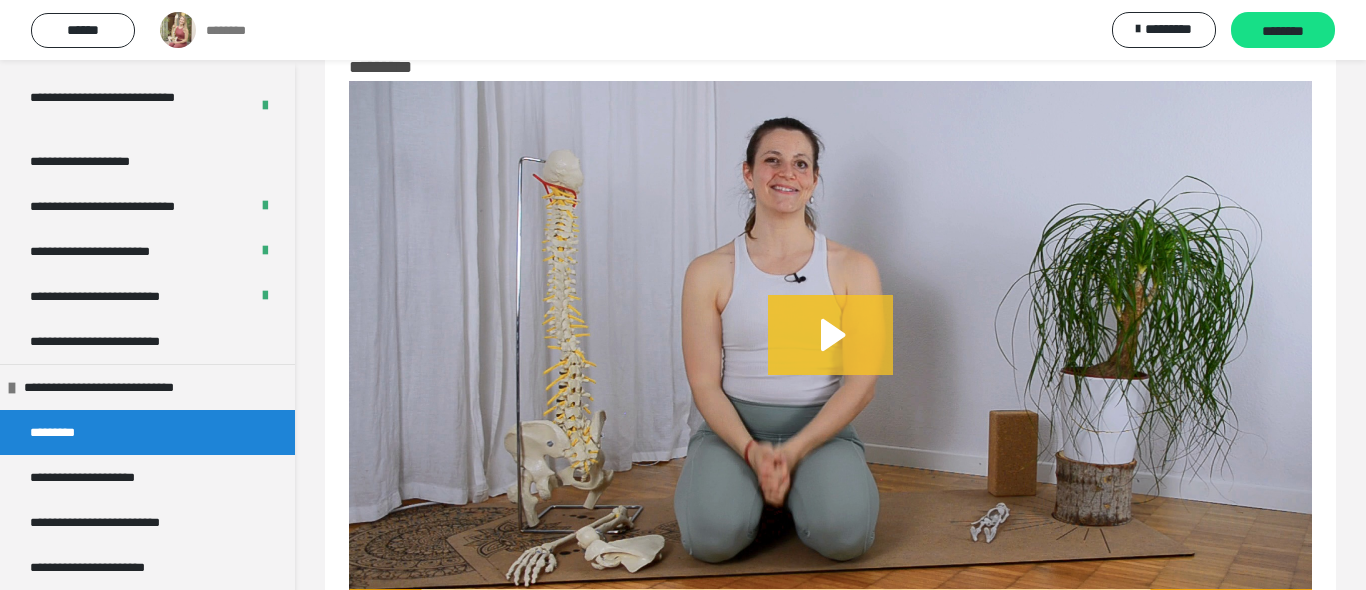 click 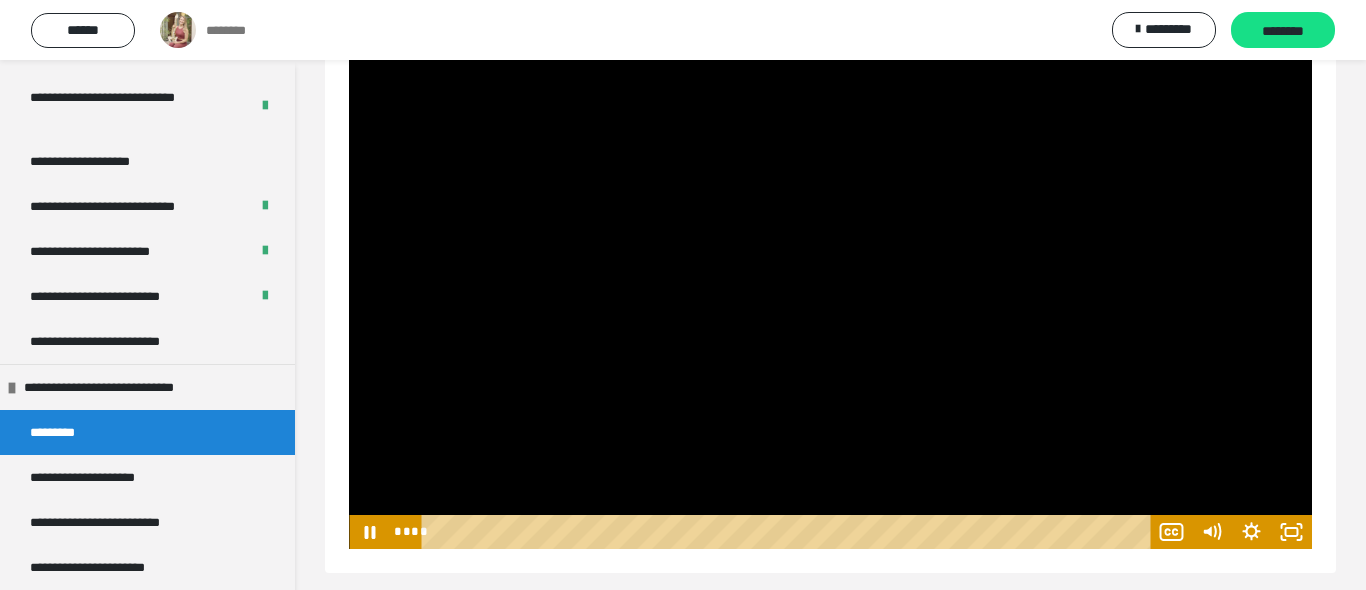 scroll, scrollTop: 138, scrollLeft: 0, axis: vertical 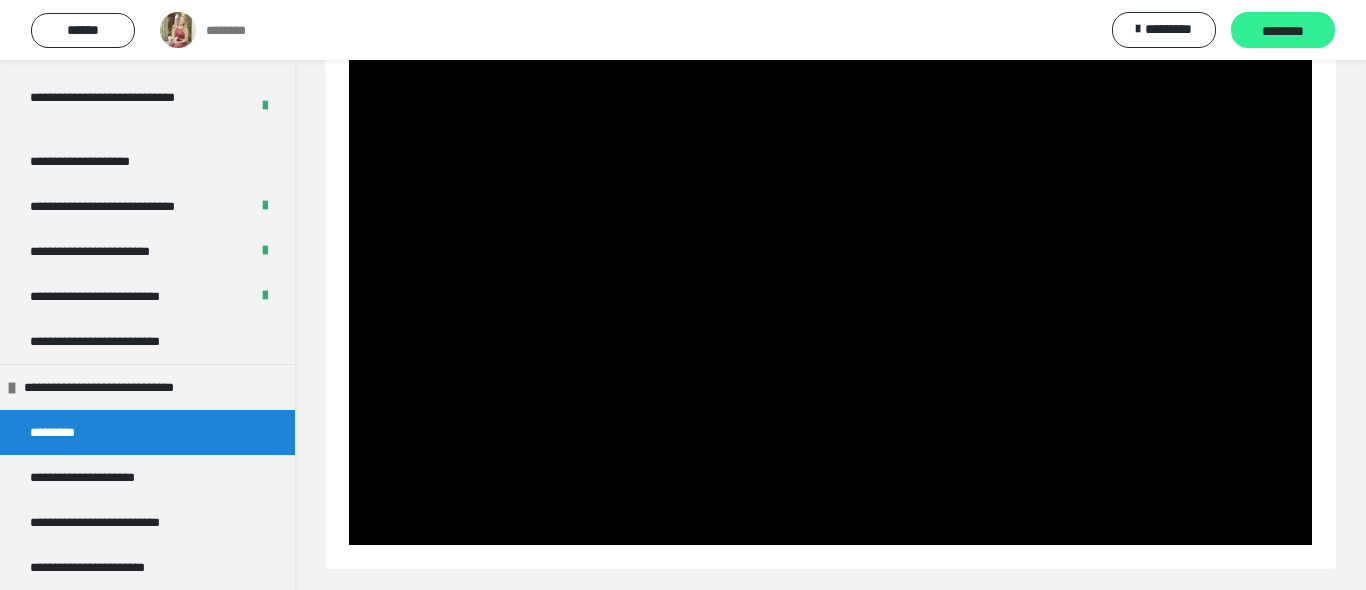 click on "********" at bounding box center (1283, 31) 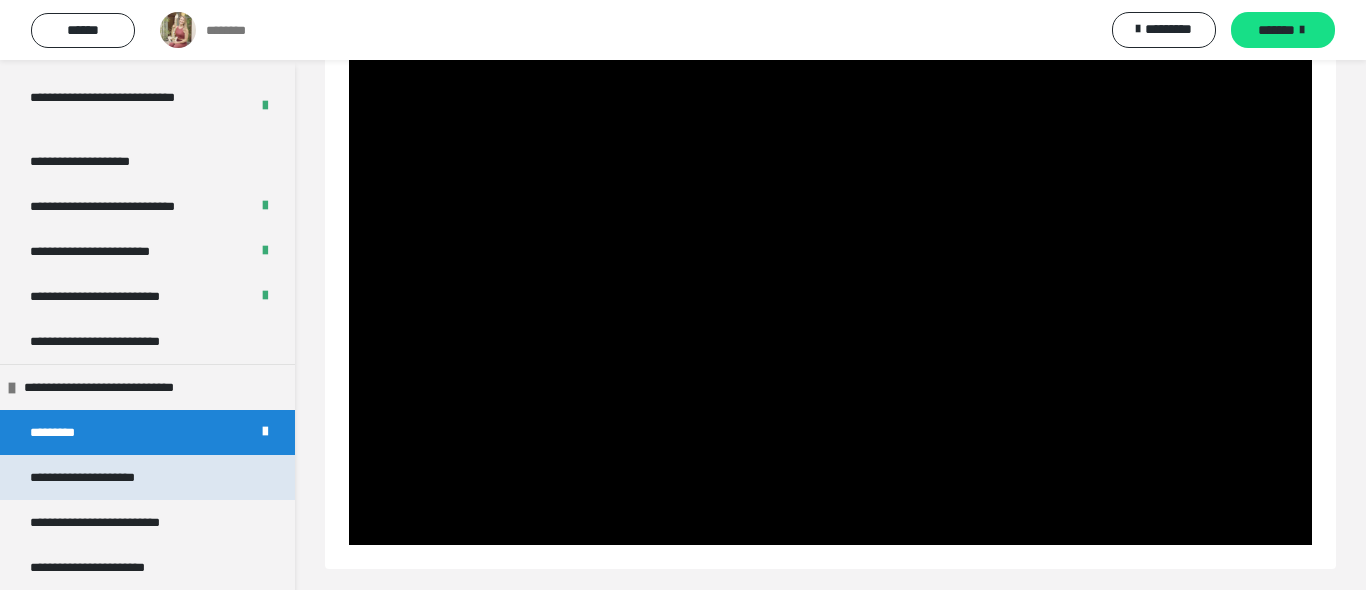 click on "**********" at bounding box center (147, 477) 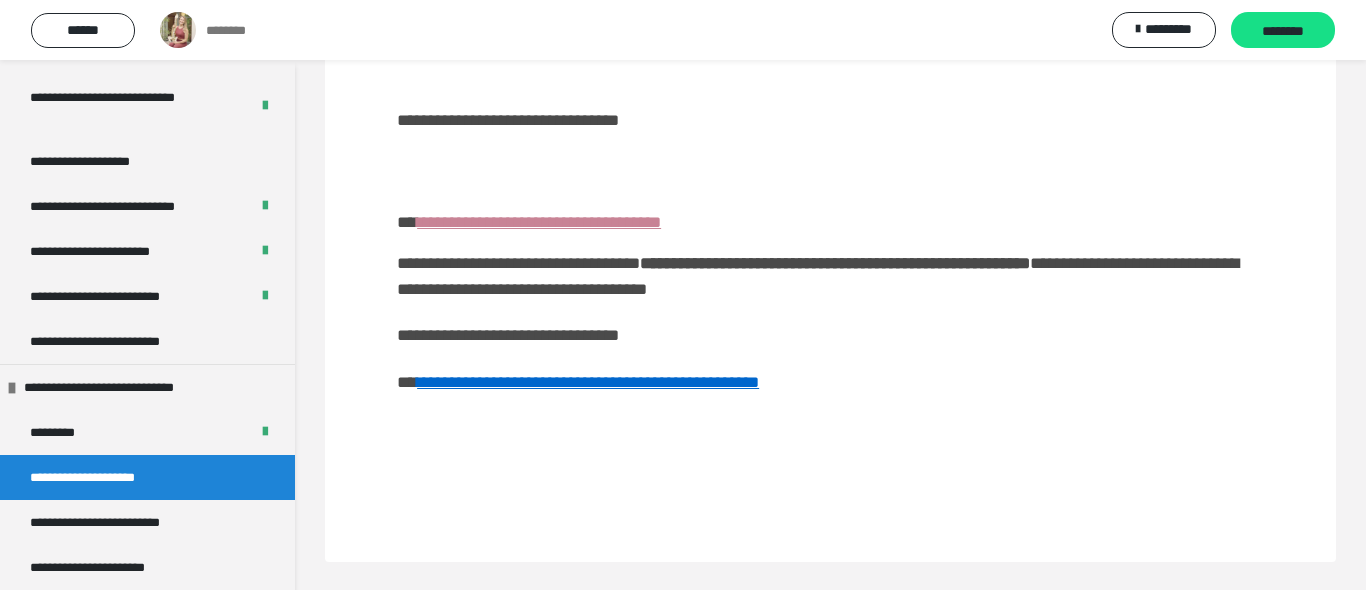 scroll, scrollTop: 1553, scrollLeft: 0, axis: vertical 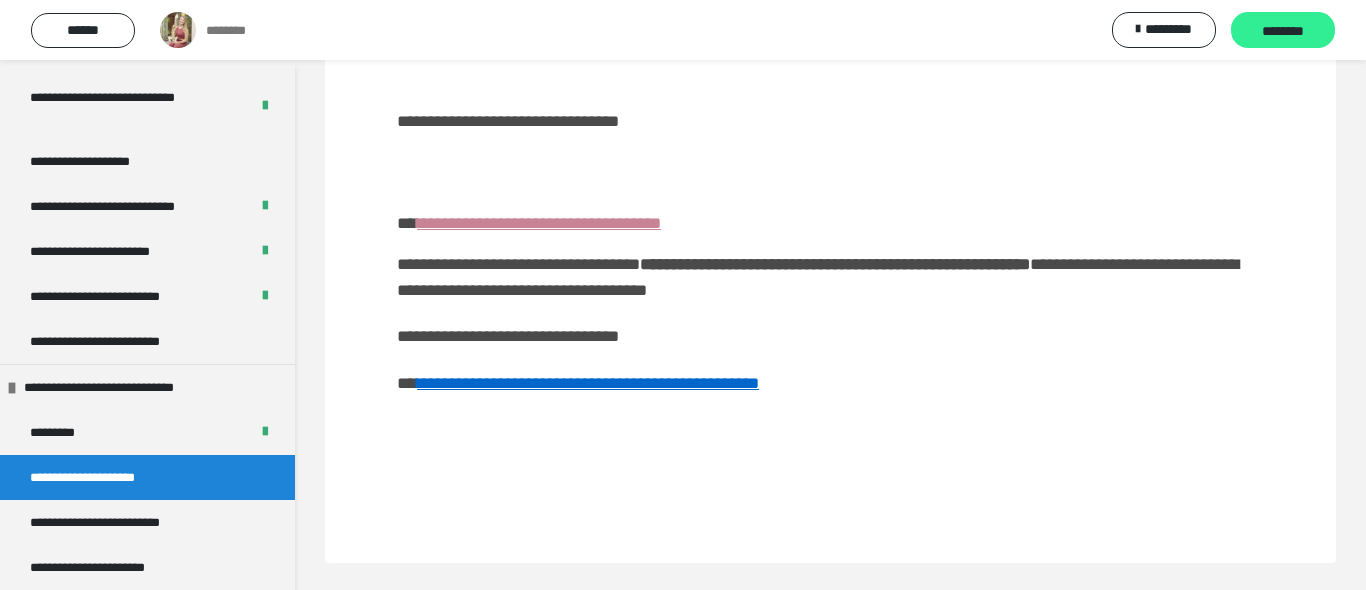 click on "********" at bounding box center (1283, 31) 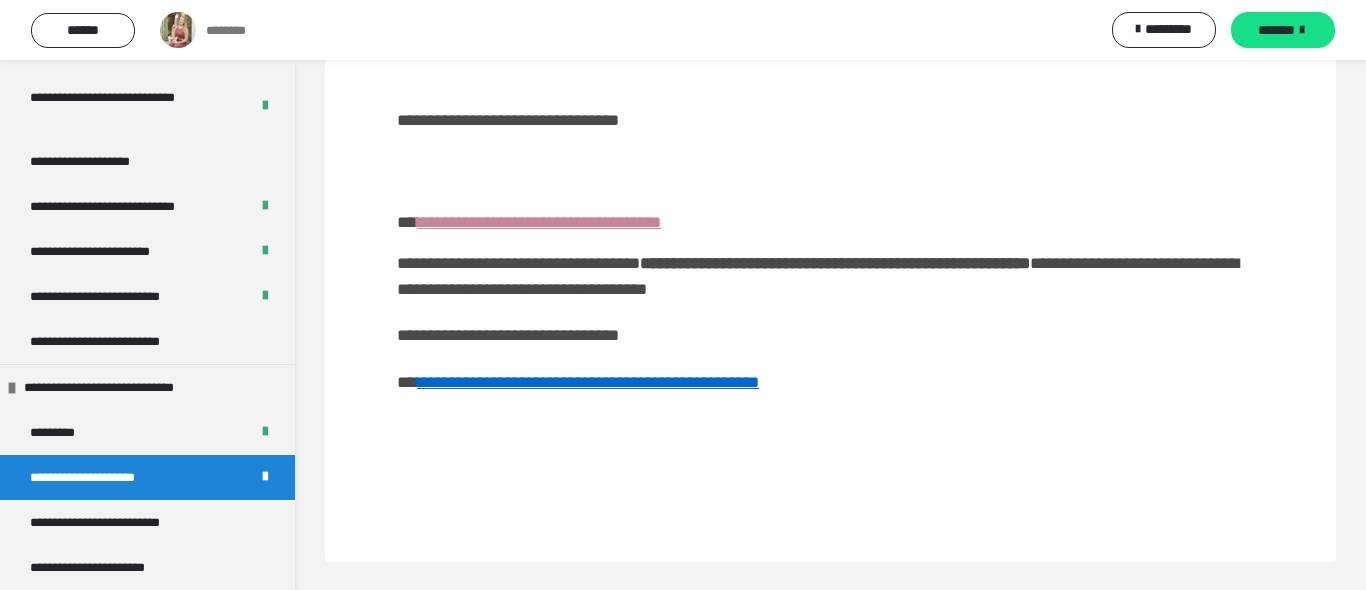 scroll, scrollTop: 1553, scrollLeft: 0, axis: vertical 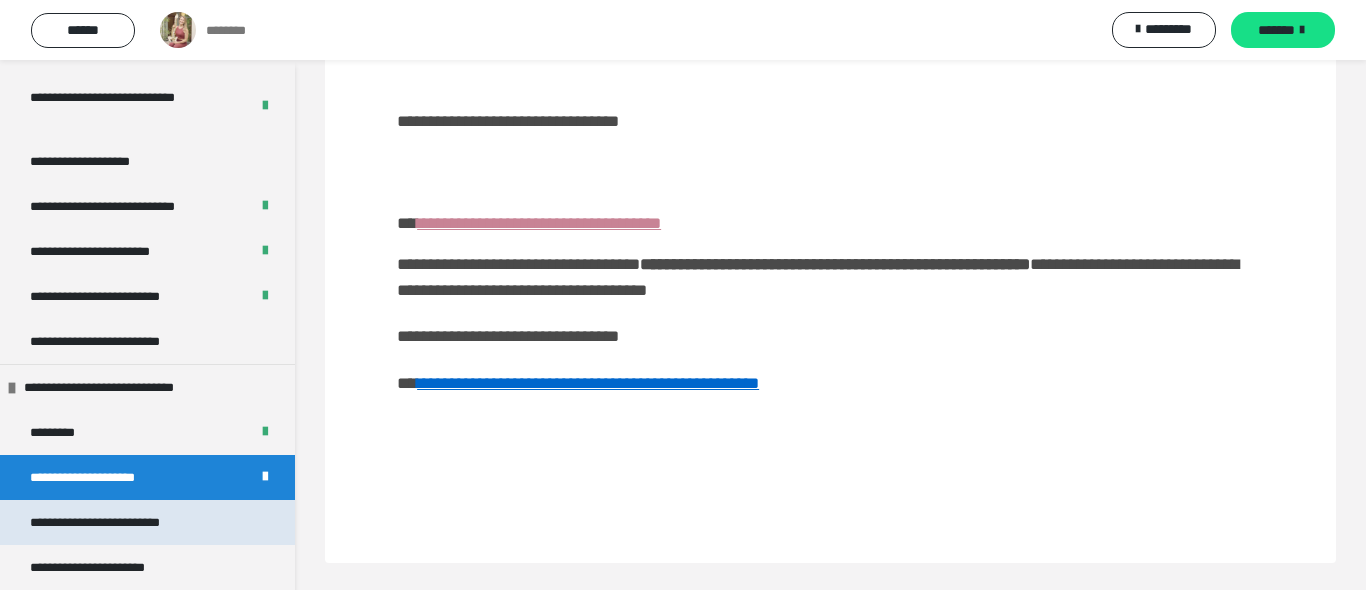 click on "**********" at bounding box center (113, 522) 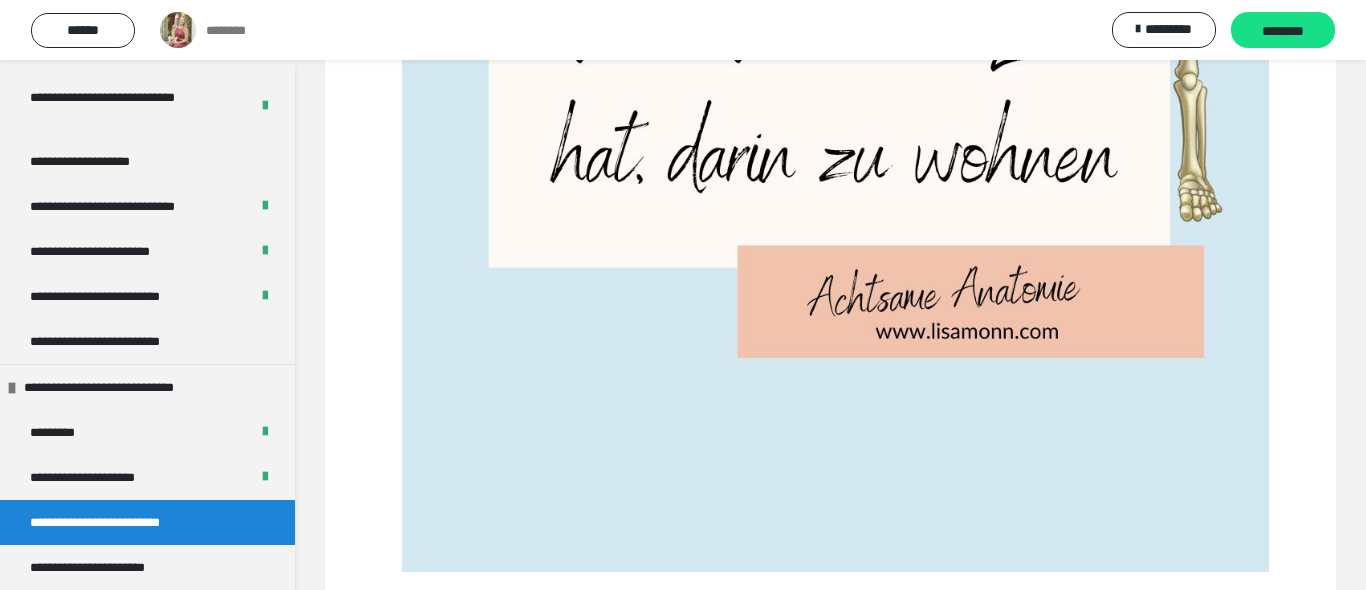 scroll, scrollTop: 1101, scrollLeft: 0, axis: vertical 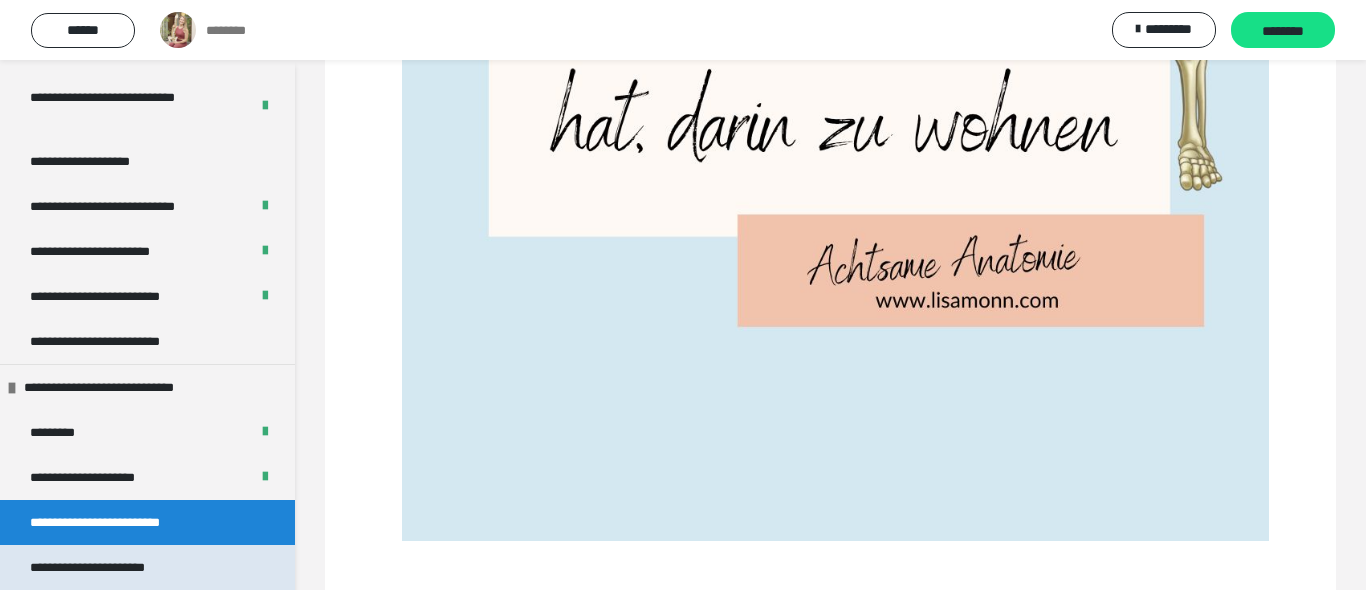 click on "**********" at bounding box center (107, 567) 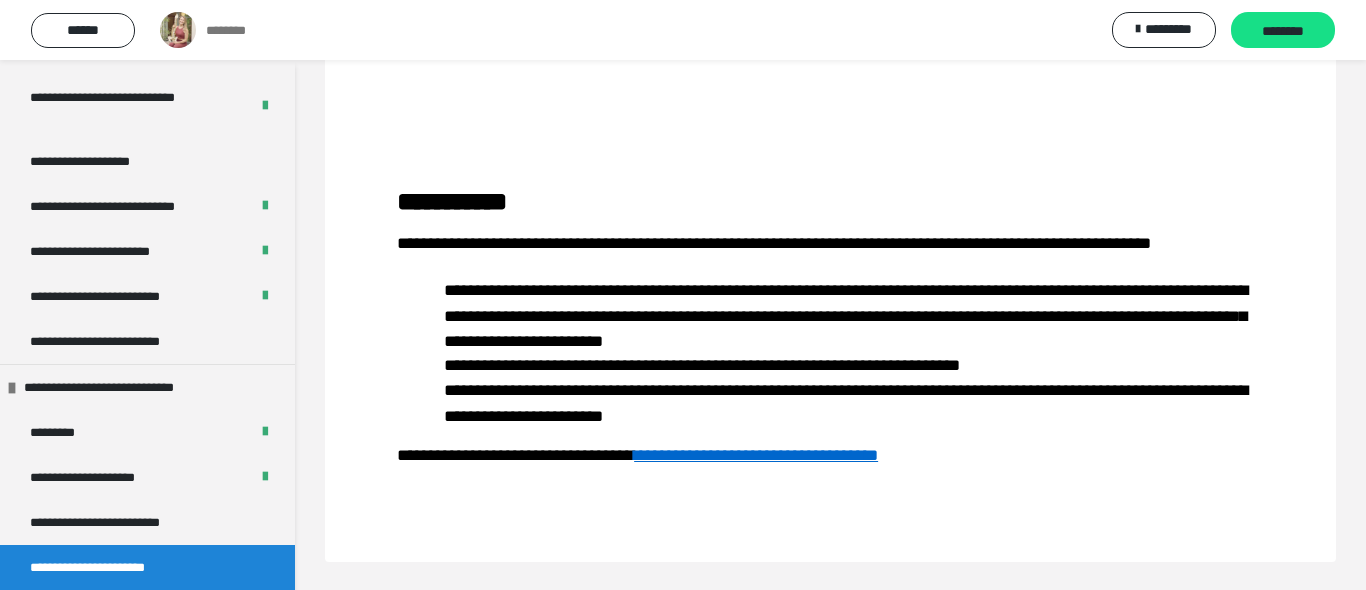 scroll, scrollTop: 2855, scrollLeft: 0, axis: vertical 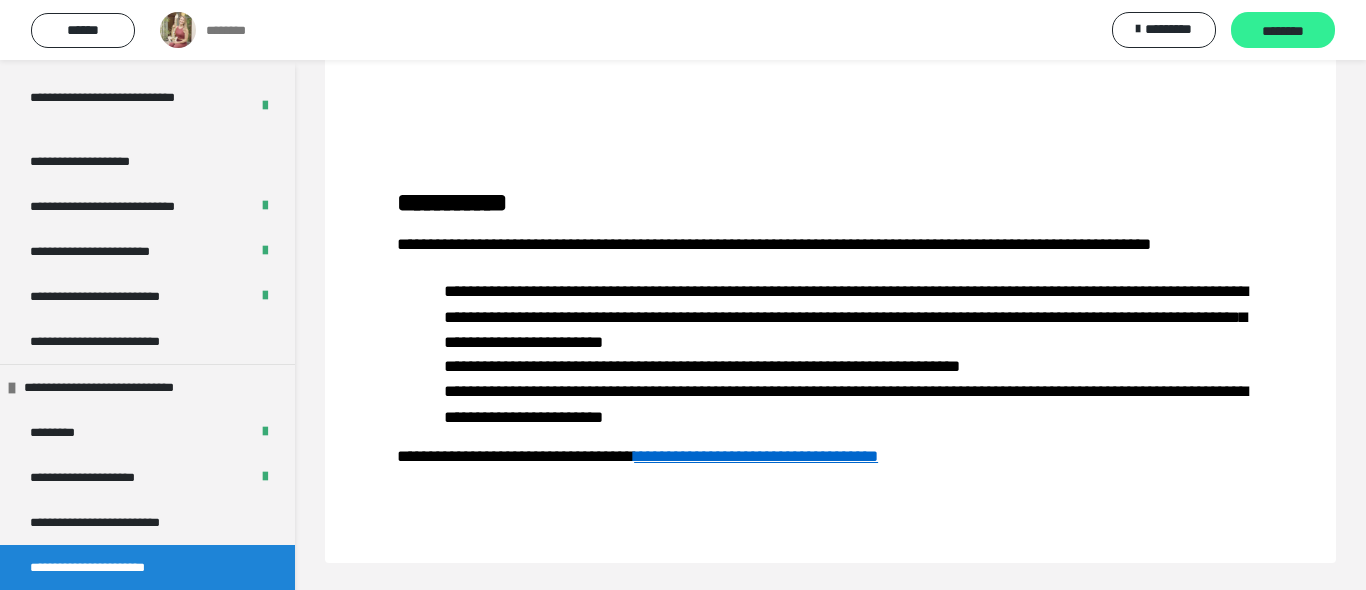 click on "********" at bounding box center [1283, 31] 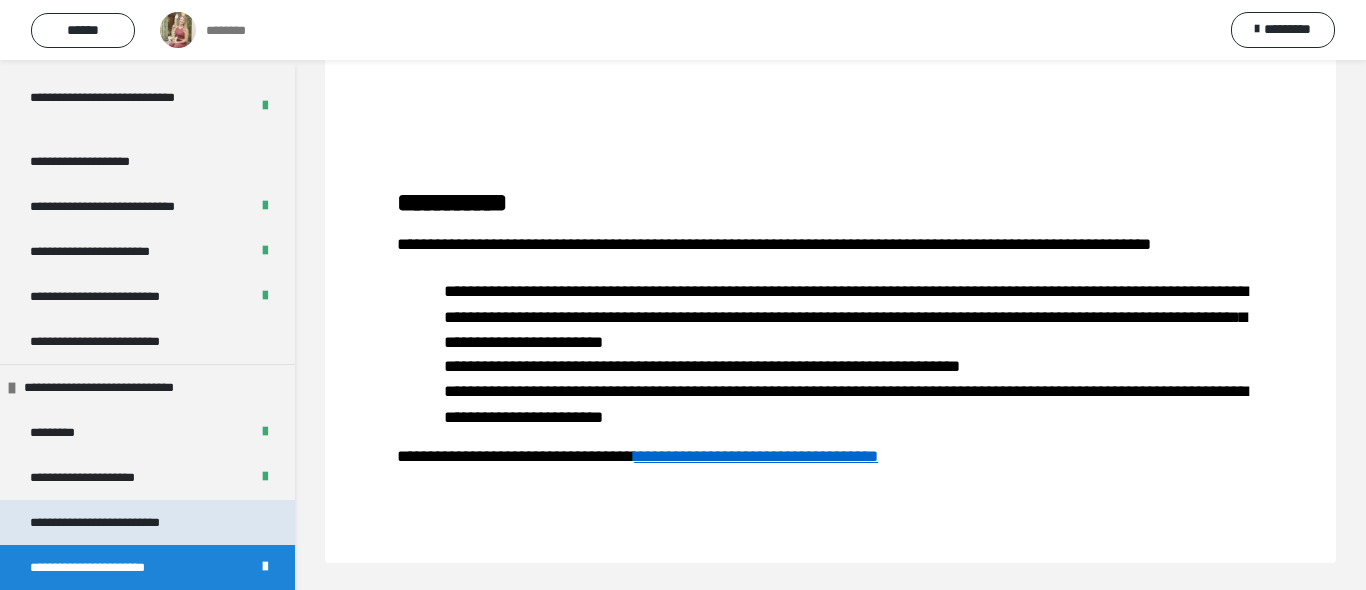 click on "**********" at bounding box center (147, 522) 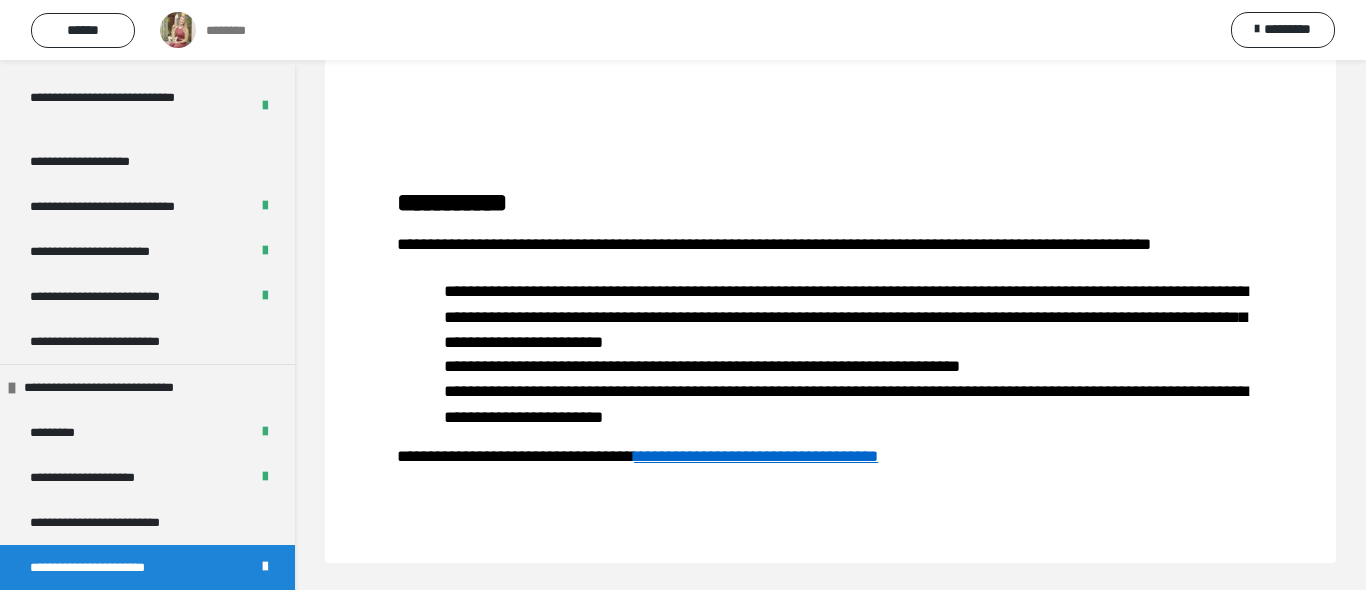 scroll, scrollTop: 1175, scrollLeft: 0, axis: vertical 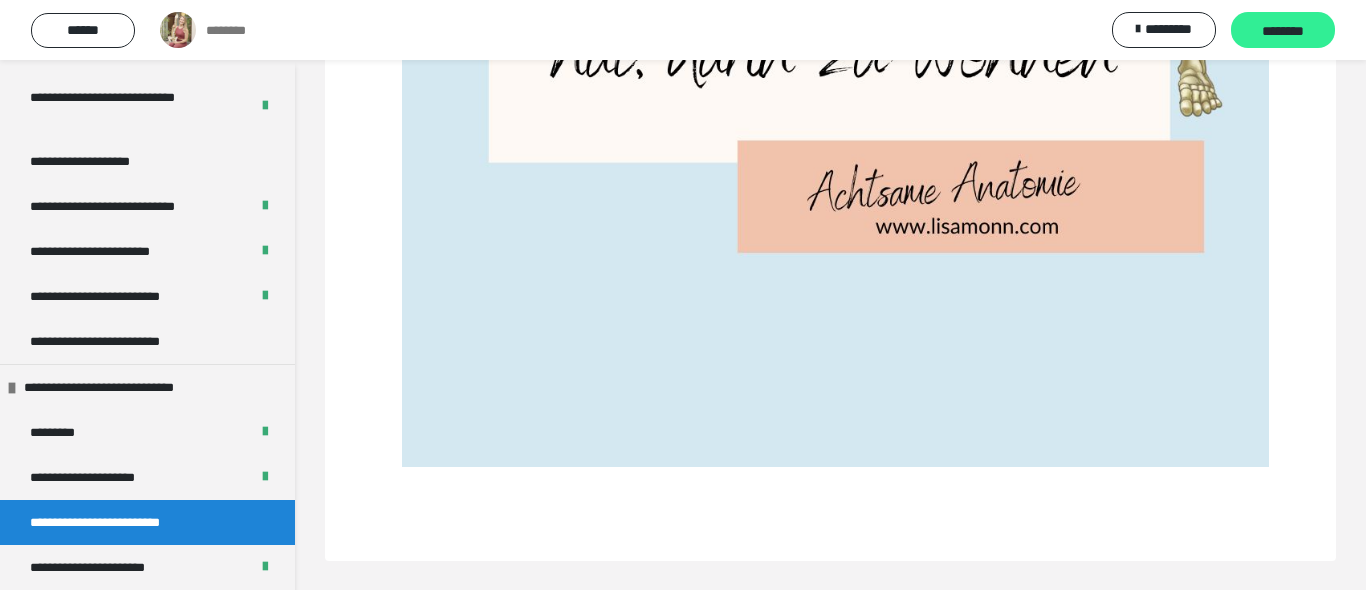 click on "********" at bounding box center (1283, 31) 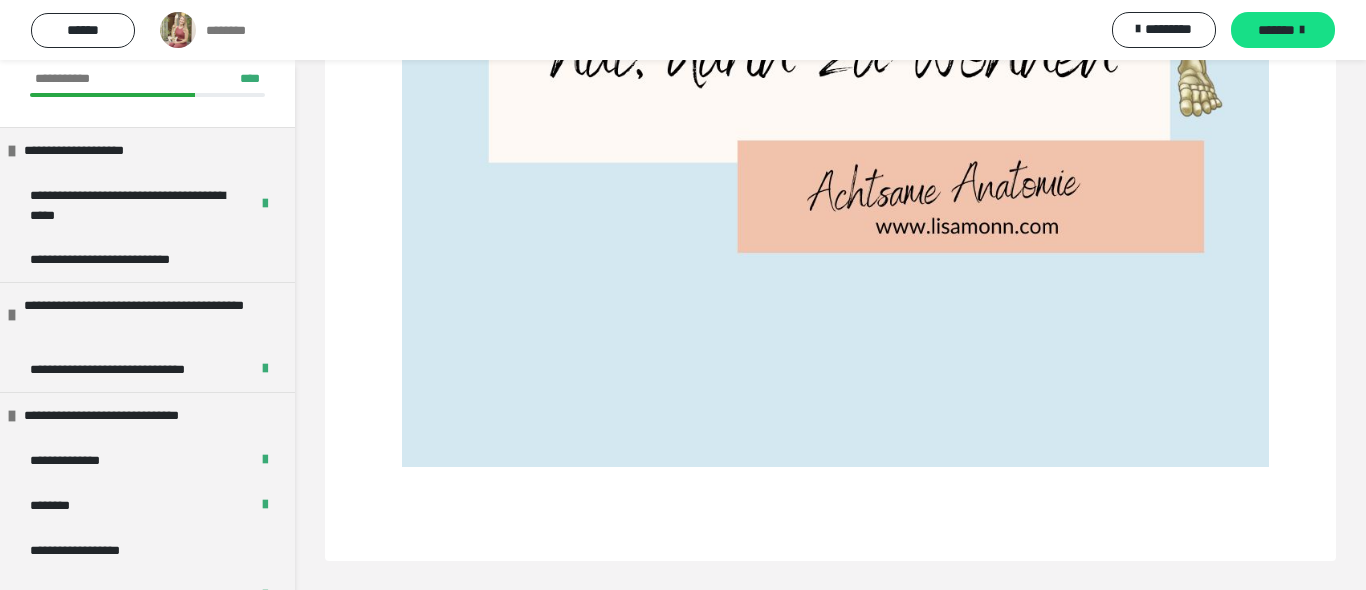 scroll, scrollTop: 163, scrollLeft: 0, axis: vertical 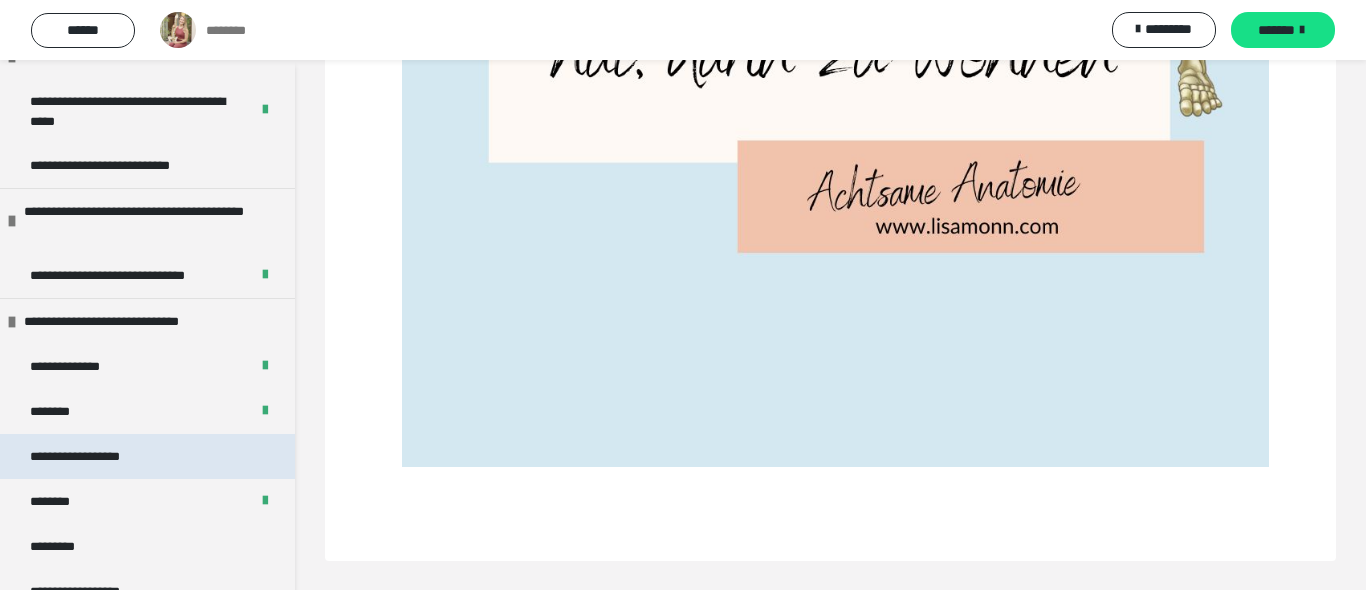 click on "**********" at bounding box center [147, 456] 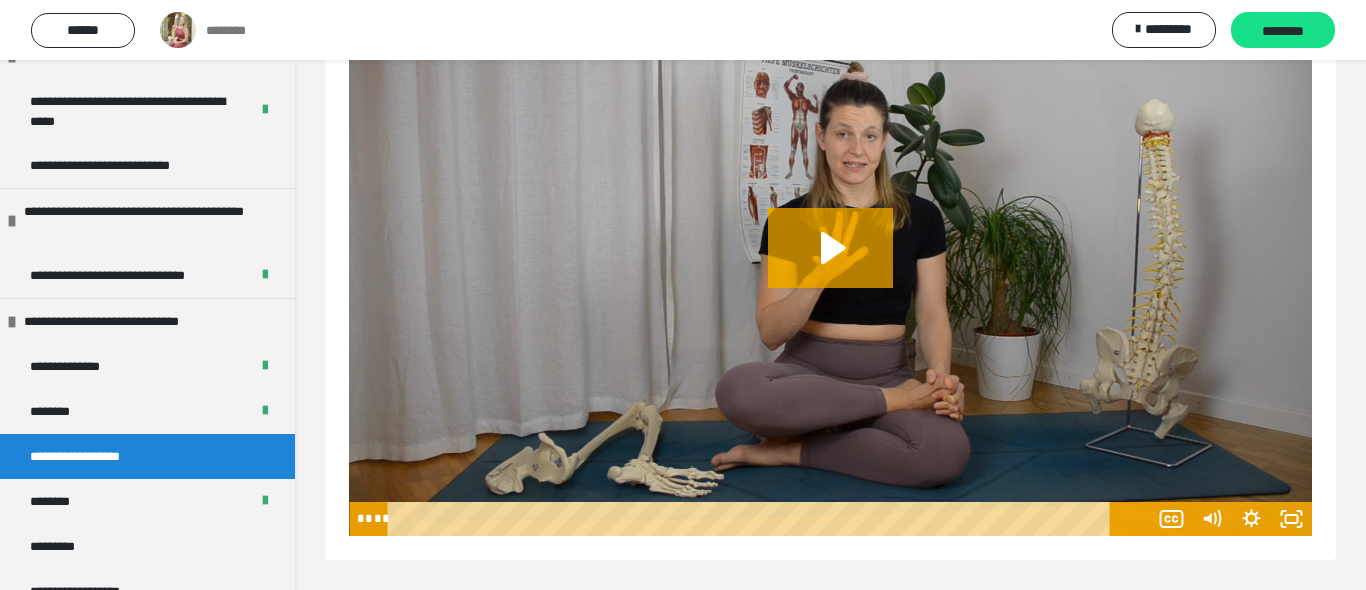 scroll, scrollTop: 60, scrollLeft: 0, axis: vertical 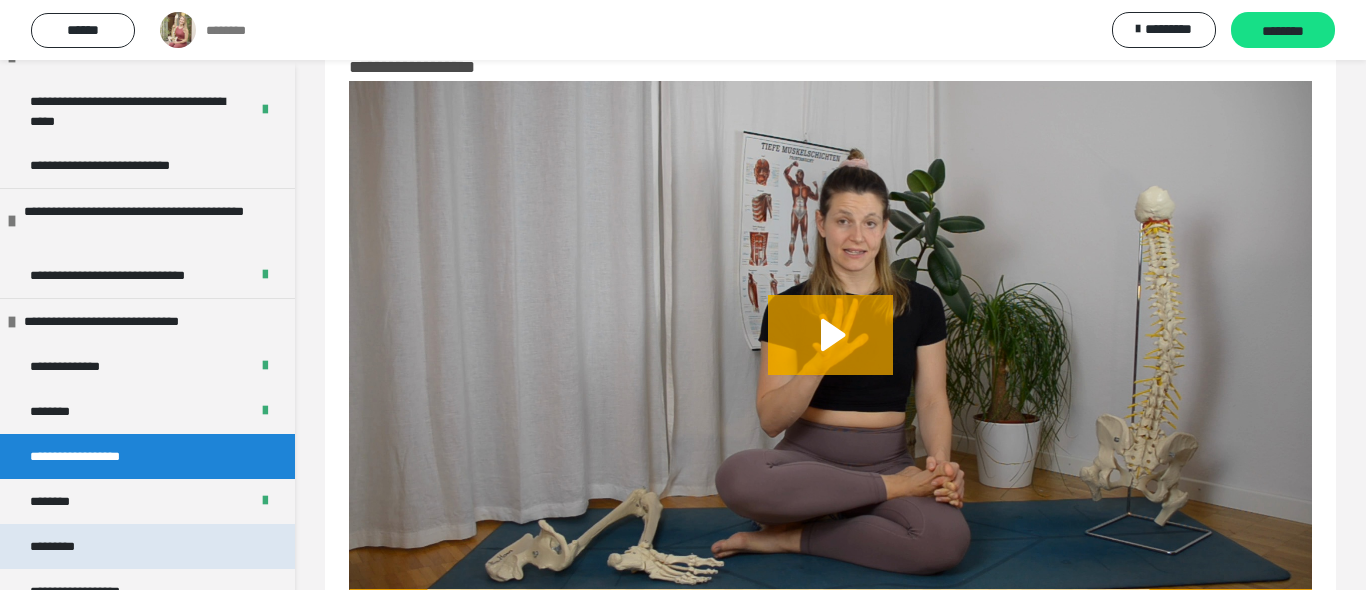 click on "*********" at bounding box center [147, 546] 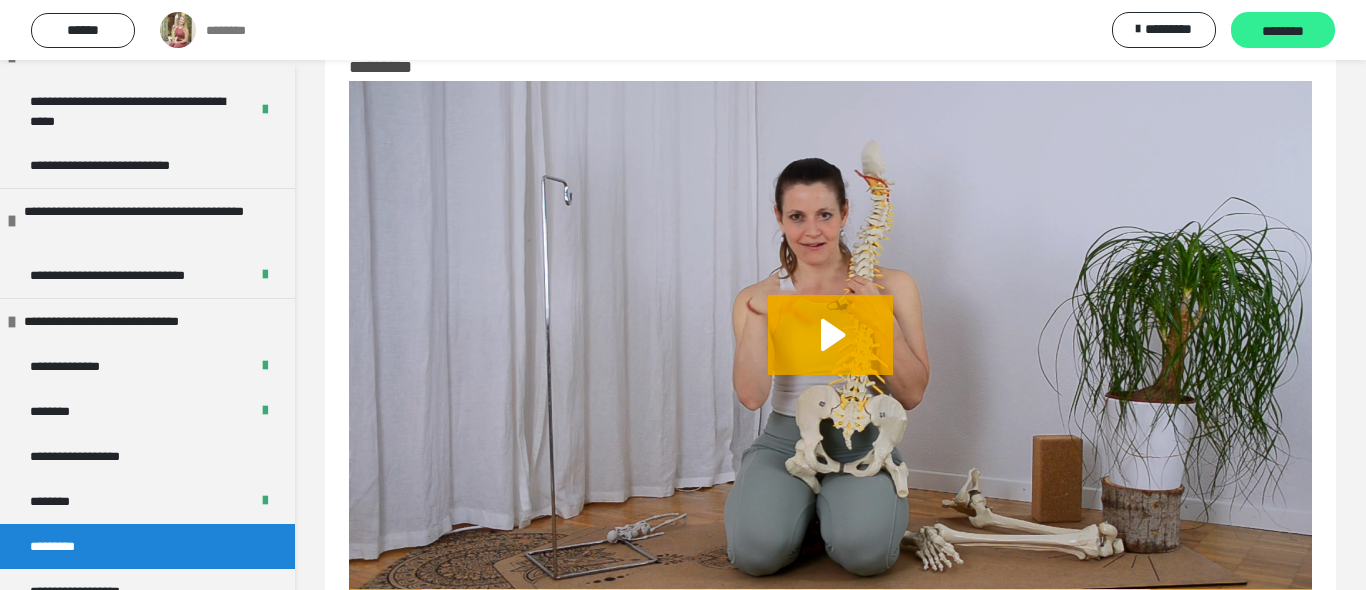 click on "********" at bounding box center [1283, 31] 